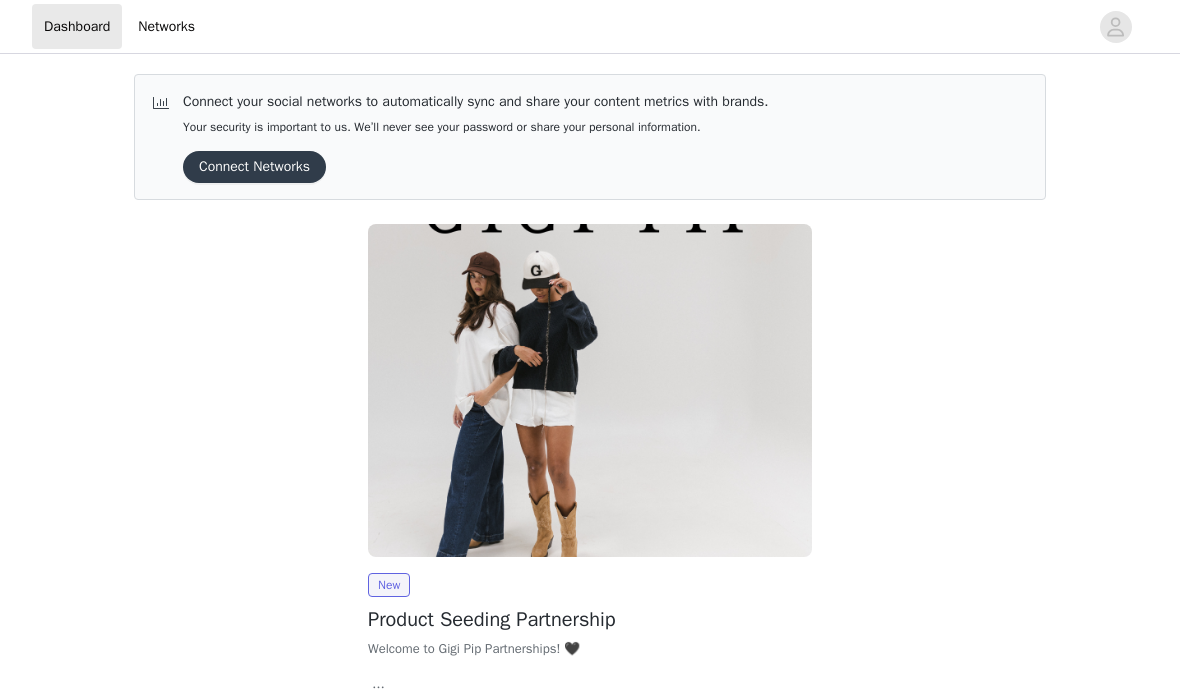 scroll, scrollTop: 0, scrollLeft: 0, axis: both 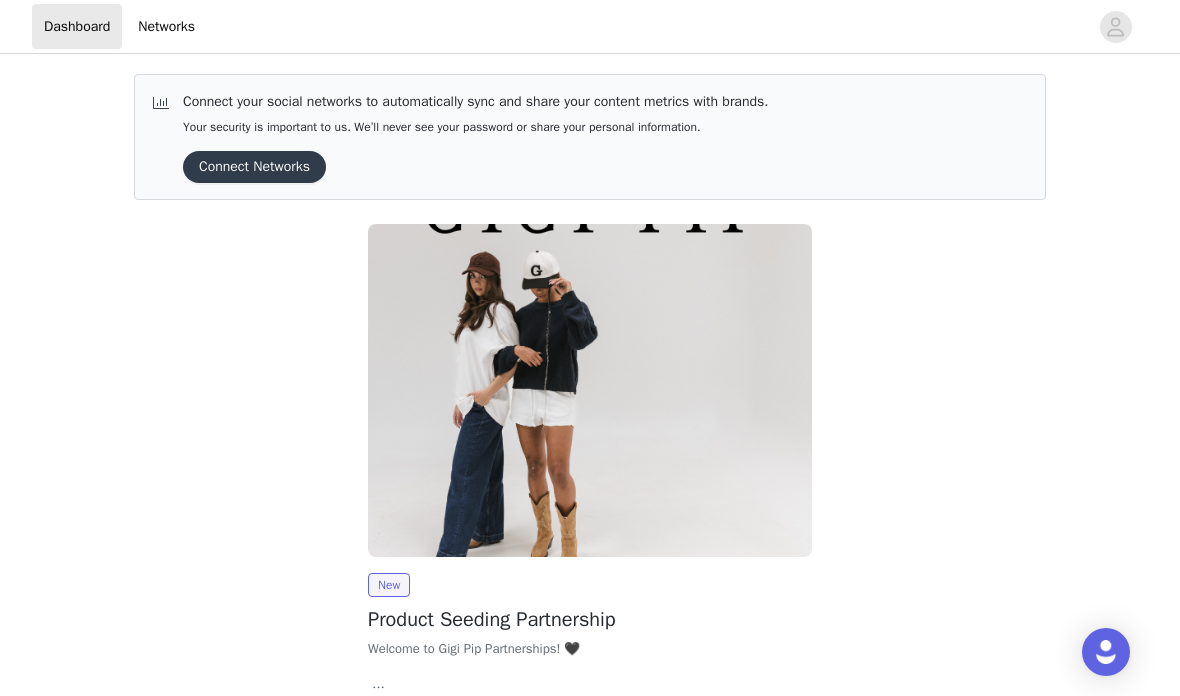 click on "Connect Networks" at bounding box center [254, 167] 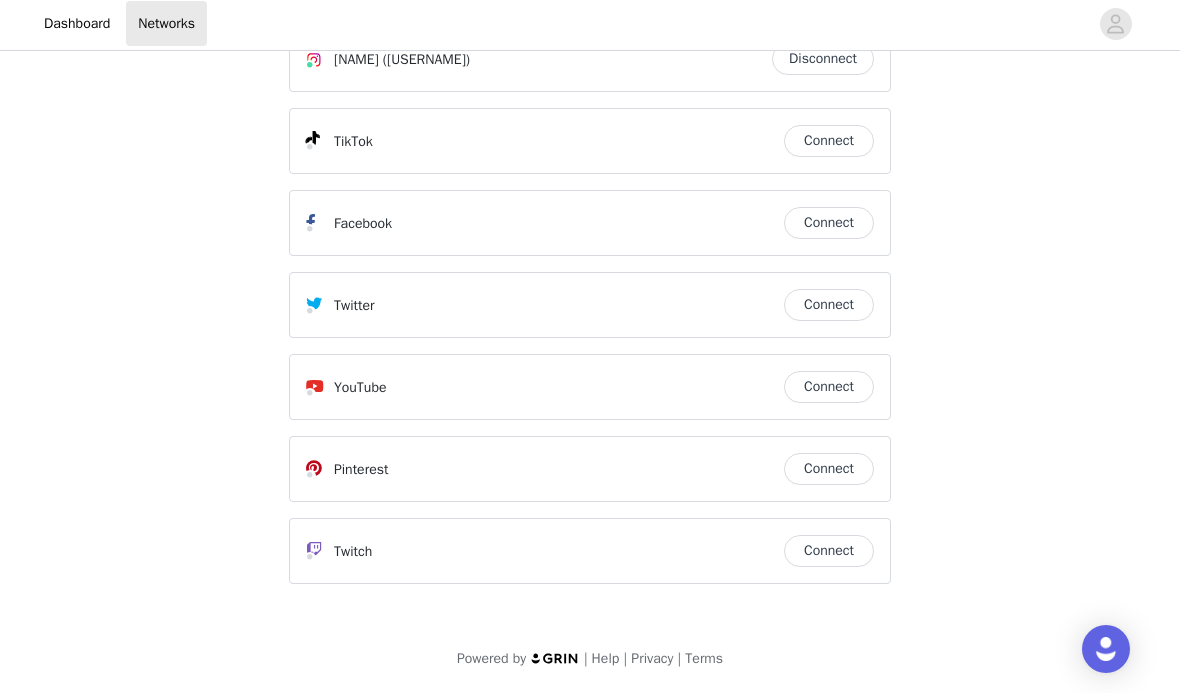 scroll, scrollTop: 0, scrollLeft: 0, axis: both 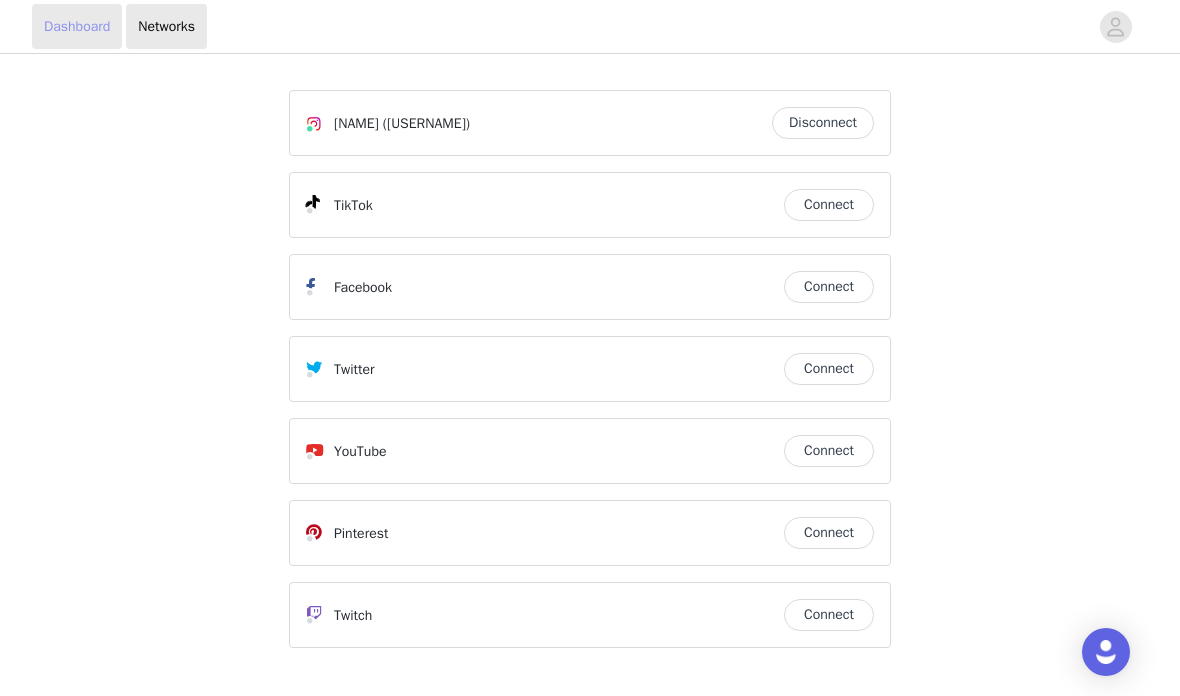 click on "Dashboard" at bounding box center [77, 26] 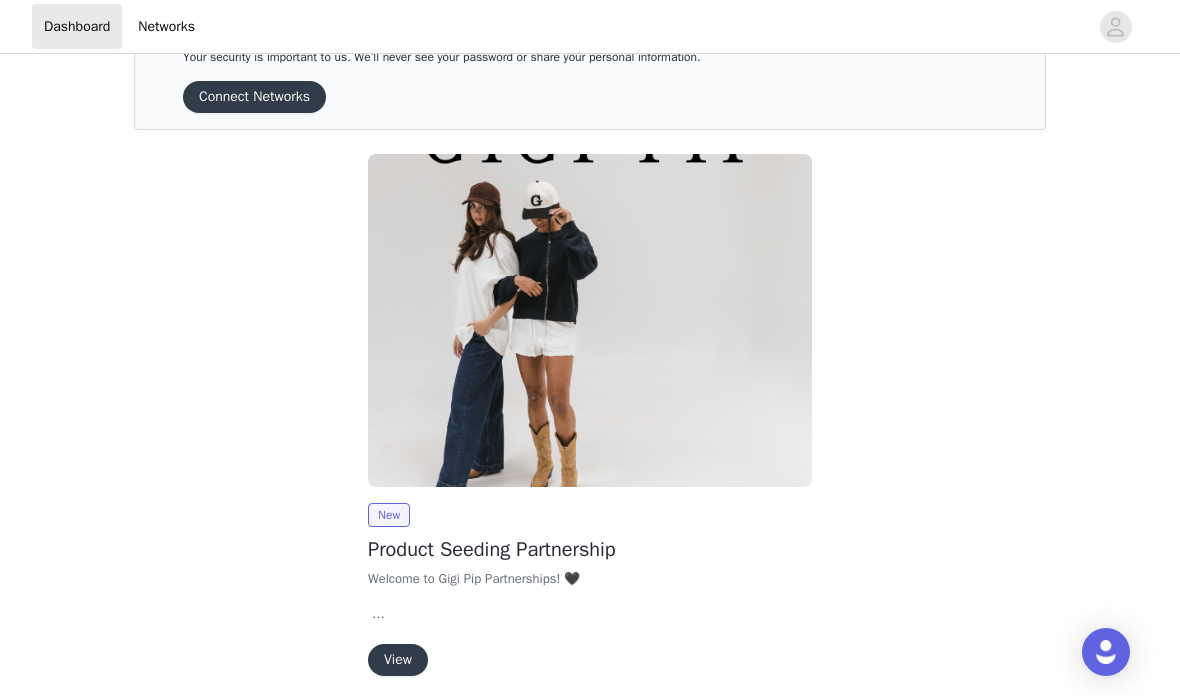 scroll, scrollTop: 149, scrollLeft: 0, axis: vertical 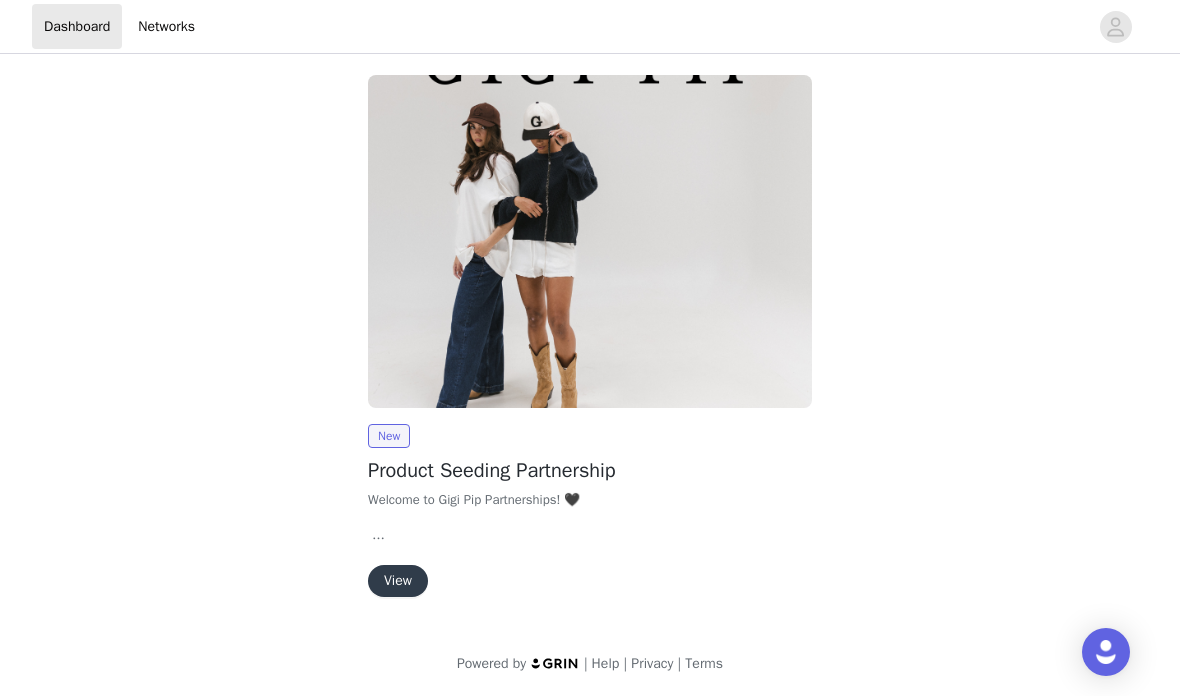 click on "View" at bounding box center (398, 581) 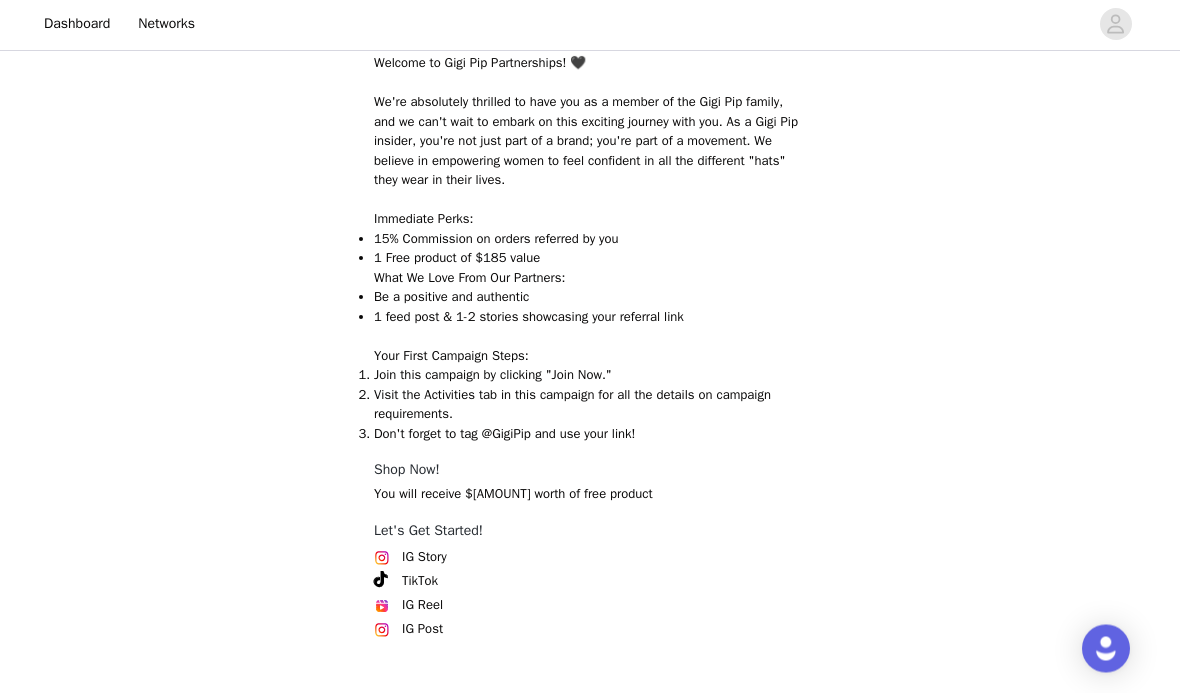 scroll, scrollTop: 633, scrollLeft: 0, axis: vertical 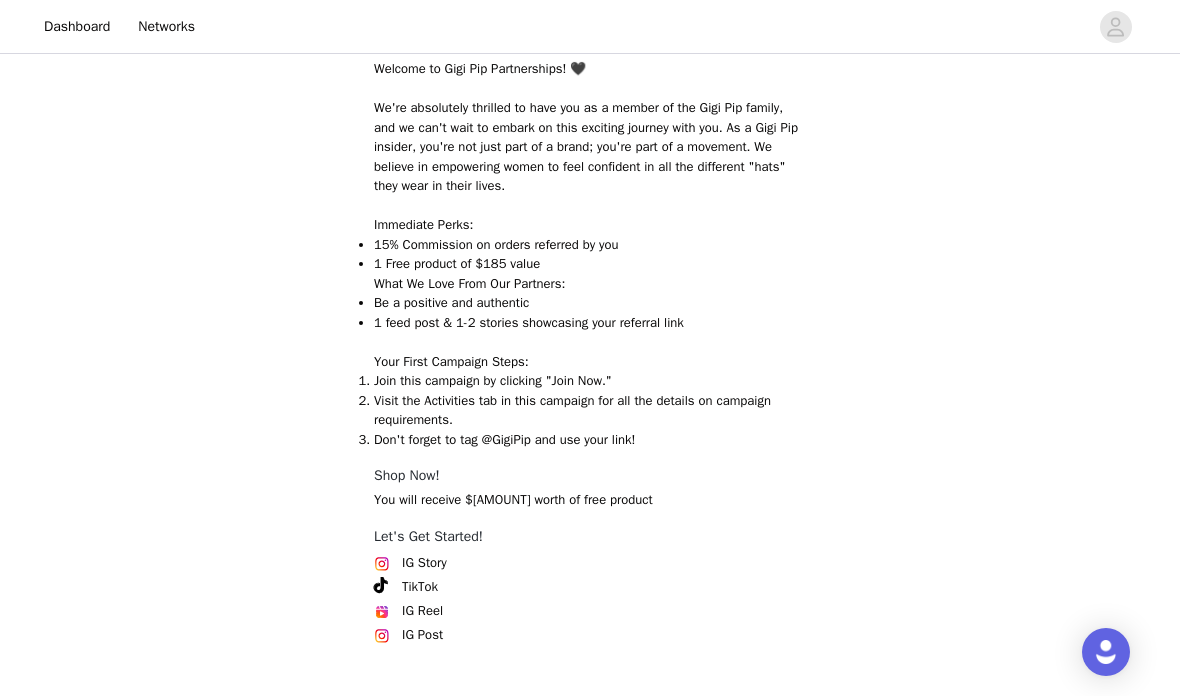 click on "Join Now" at bounding box center (590, 735) 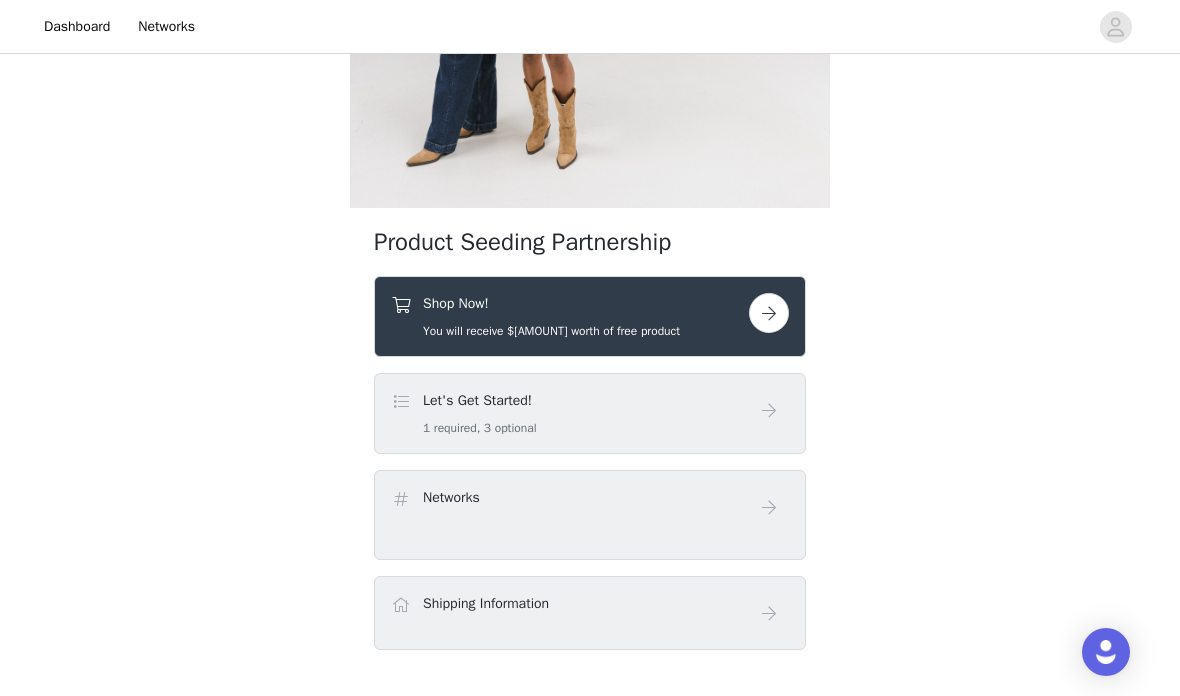 scroll, scrollTop: 336, scrollLeft: 0, axis: vertical 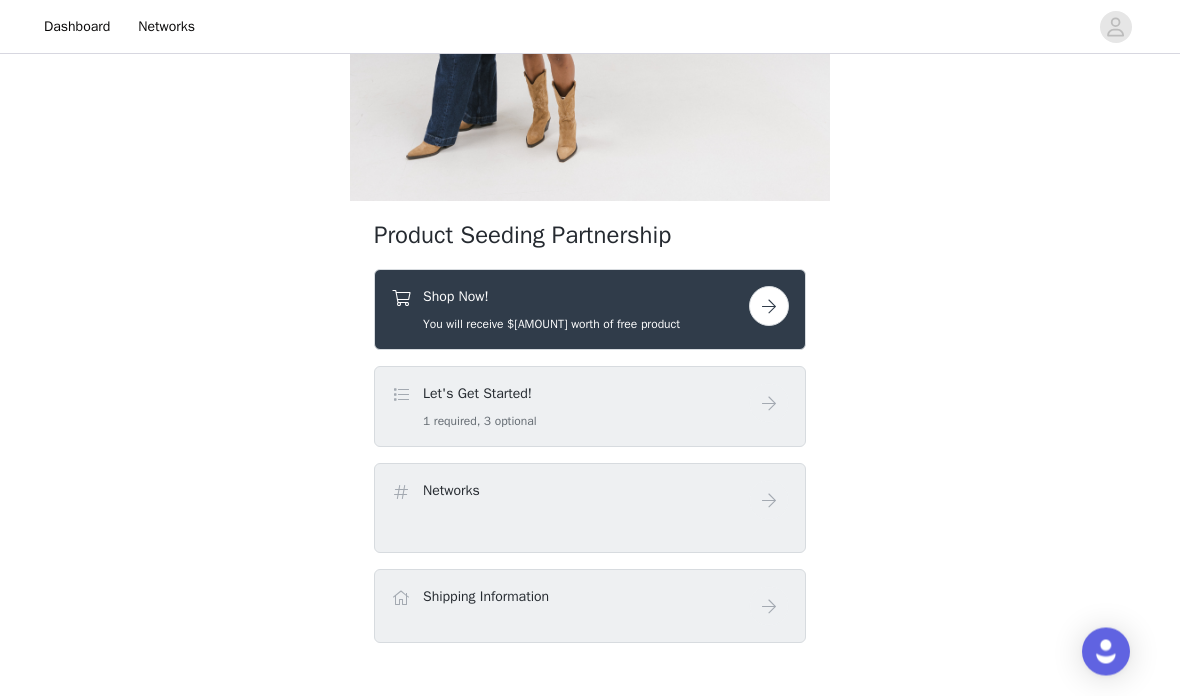 click on "Let's Get Started!   1 required, 3 optional" at bounding box center [570, 407] 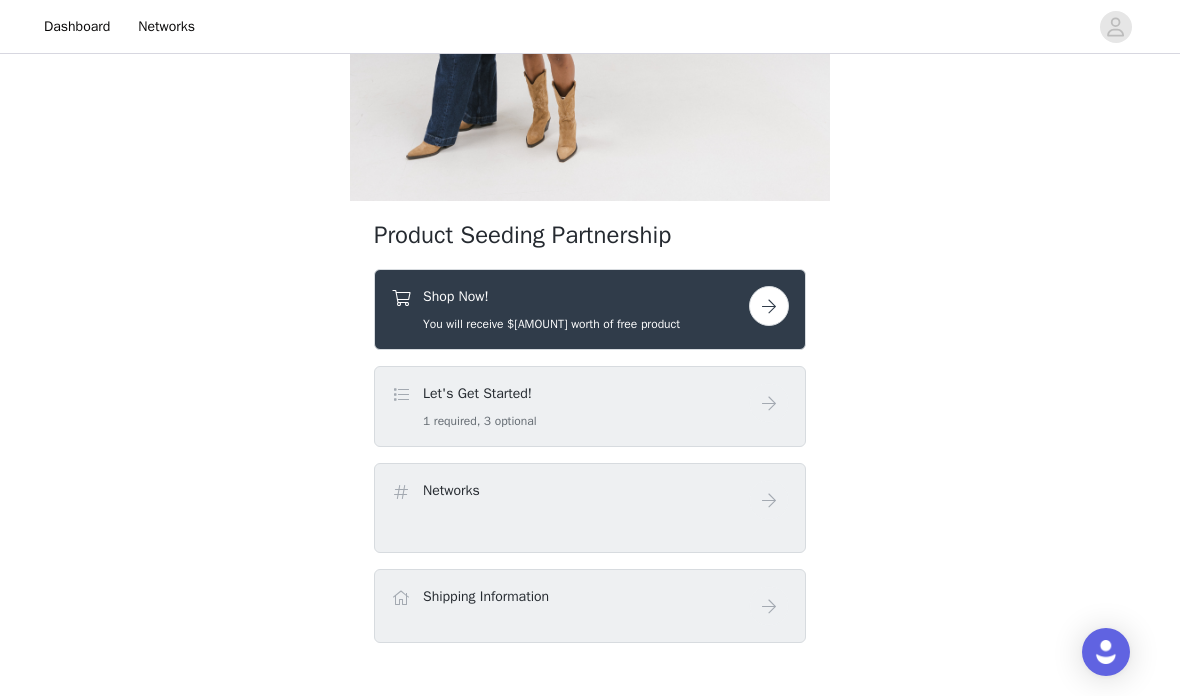 click at bounding box center (769, 306) 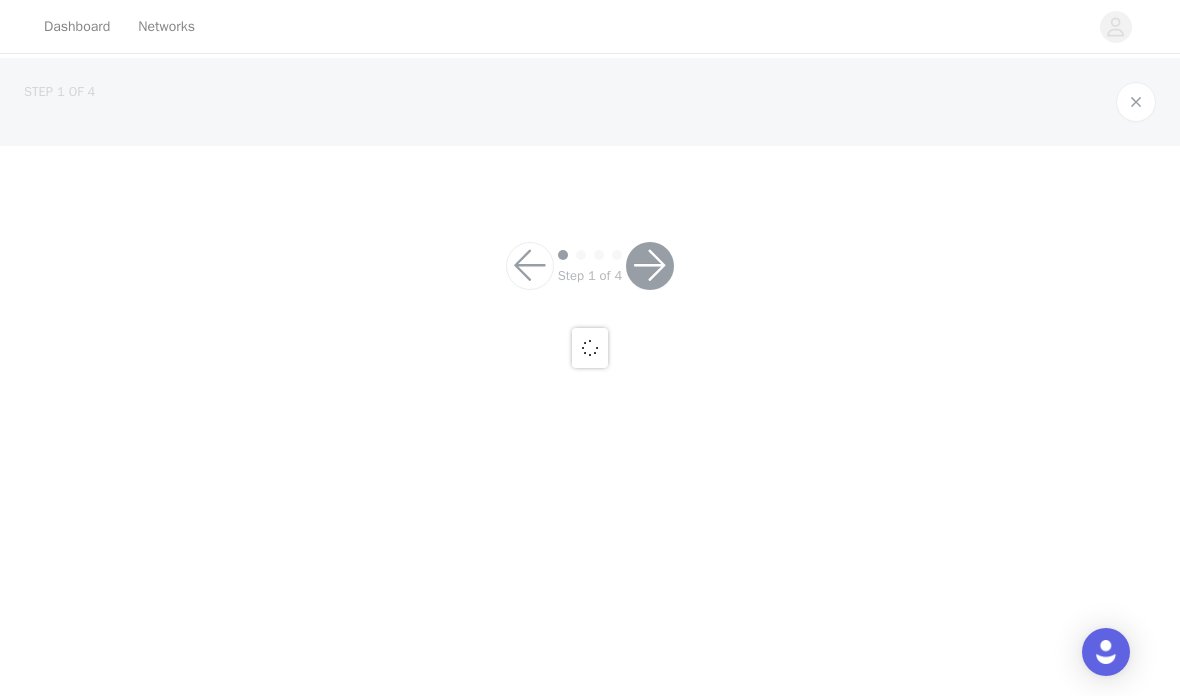 scroll, scrollTop: 0, scrollLeft: 0, axis: both 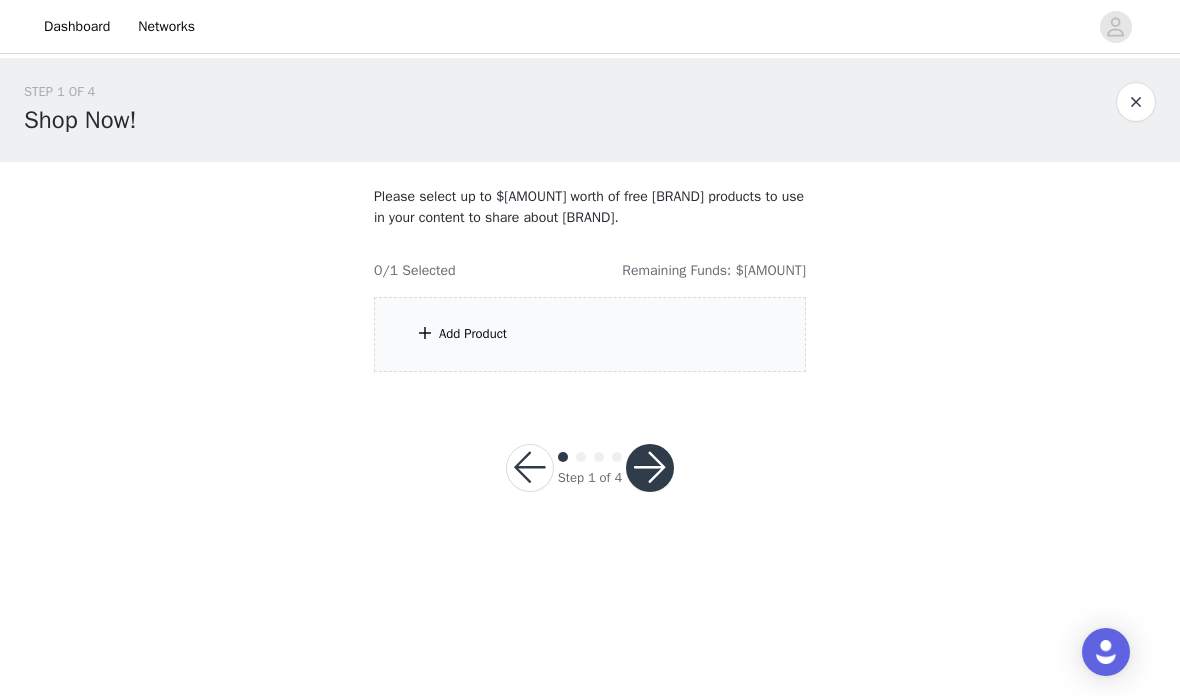 click at bounding box center (1136, 102) 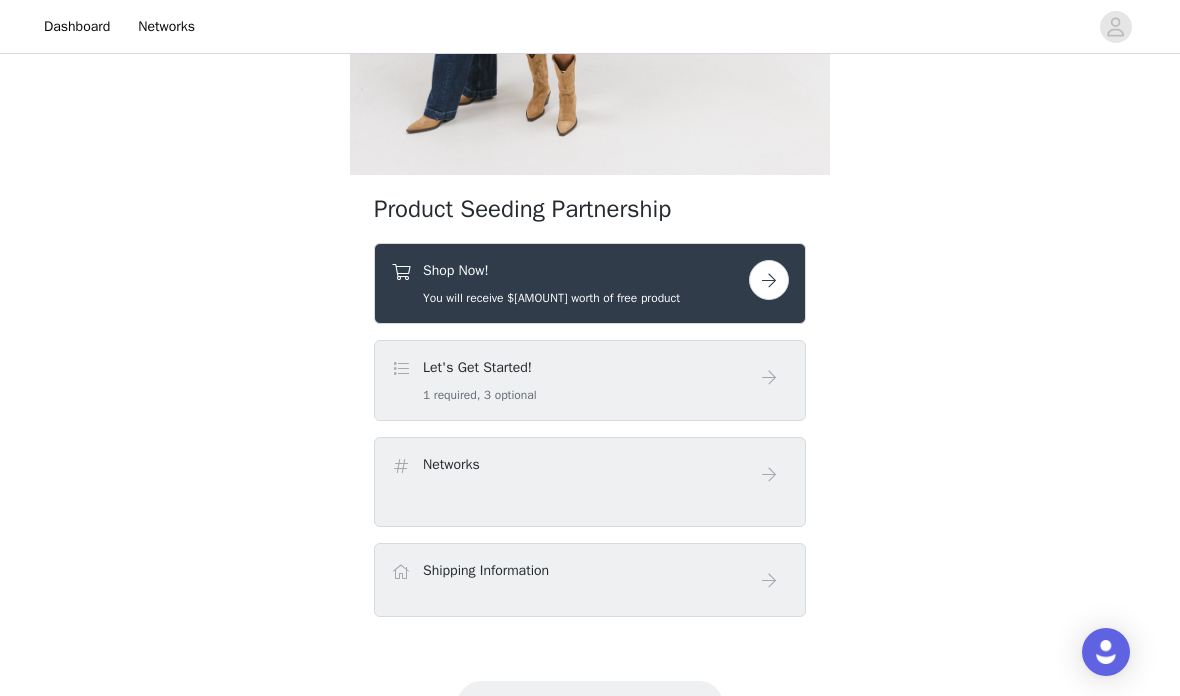 scroll, scrollTop: 373, scrollLeft: 0, axis: vertical 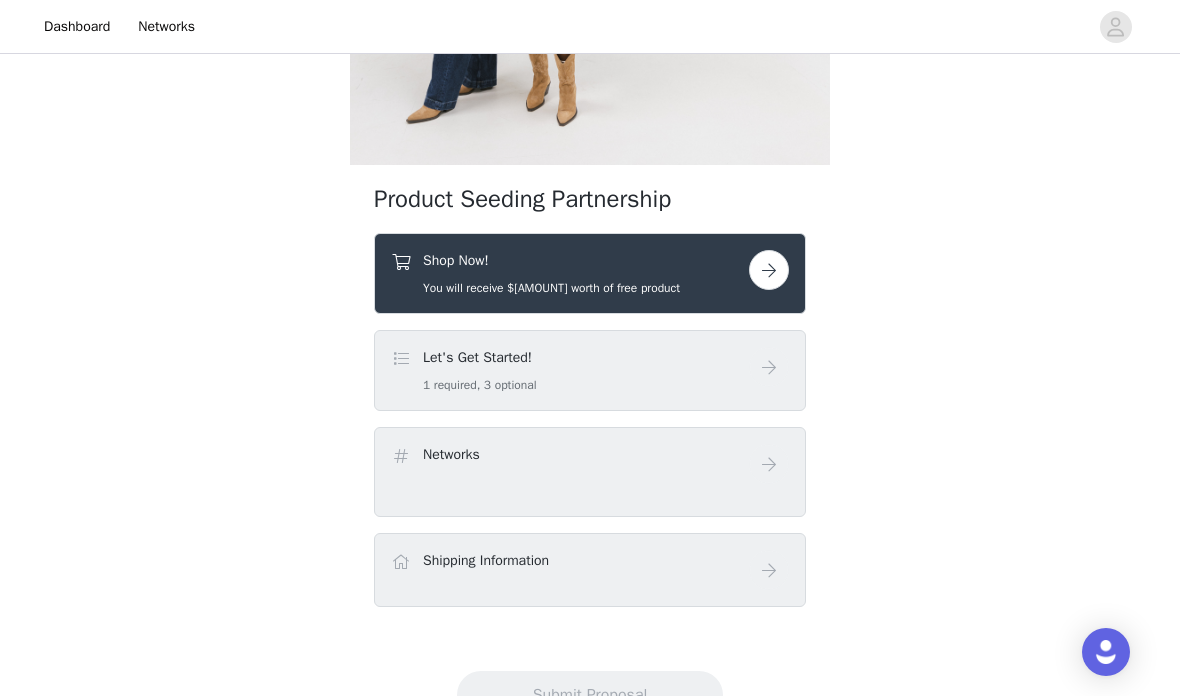 click on "Shop Now! You will receive $[AMOUNT] worth of free product" at bounding box center [590, 273] 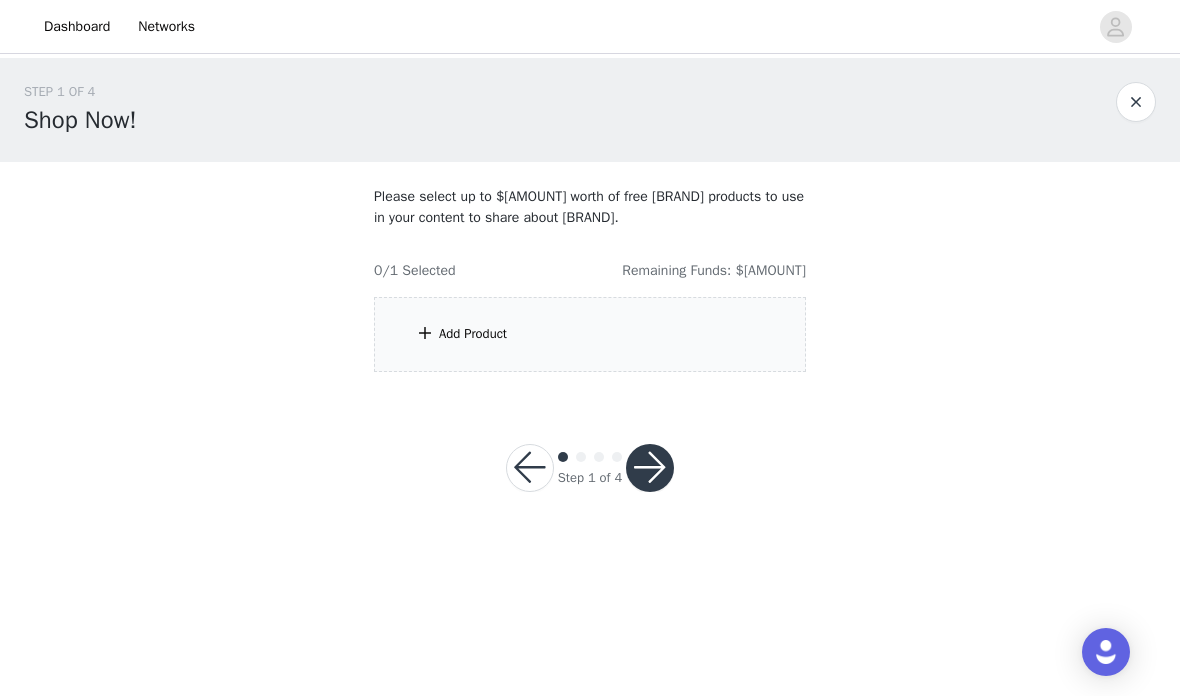 click on "Add Product" at bounding box center [473, 334] 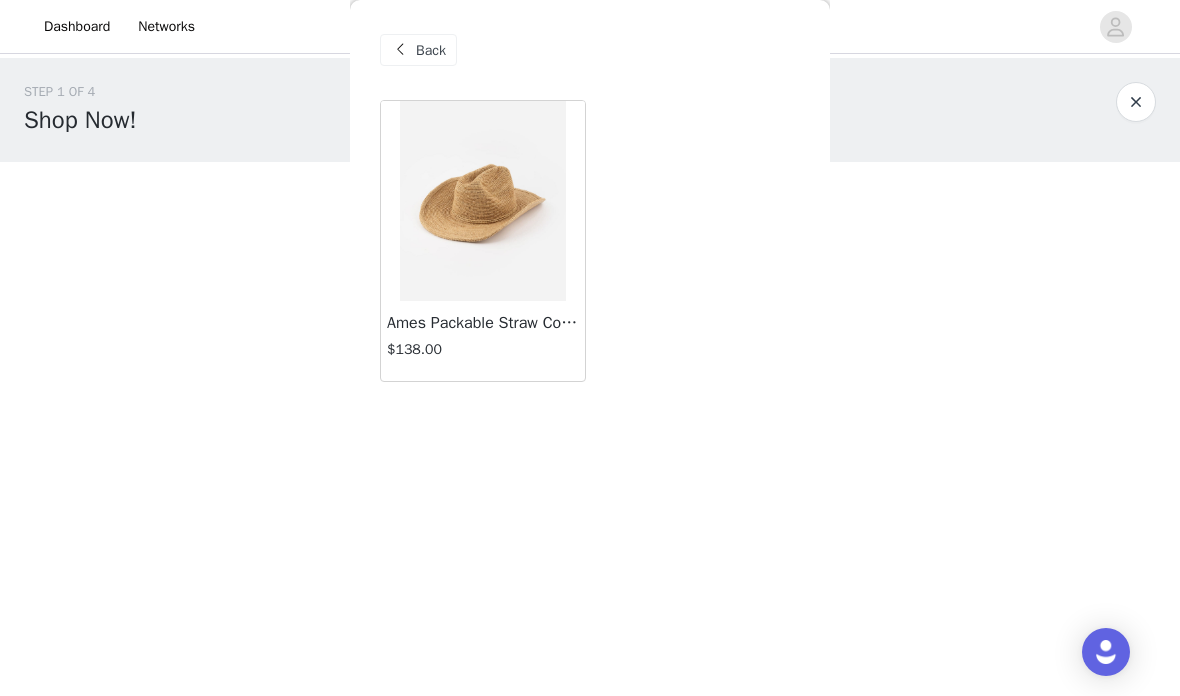 click on "$138.00" at bounding box center [483, 349] 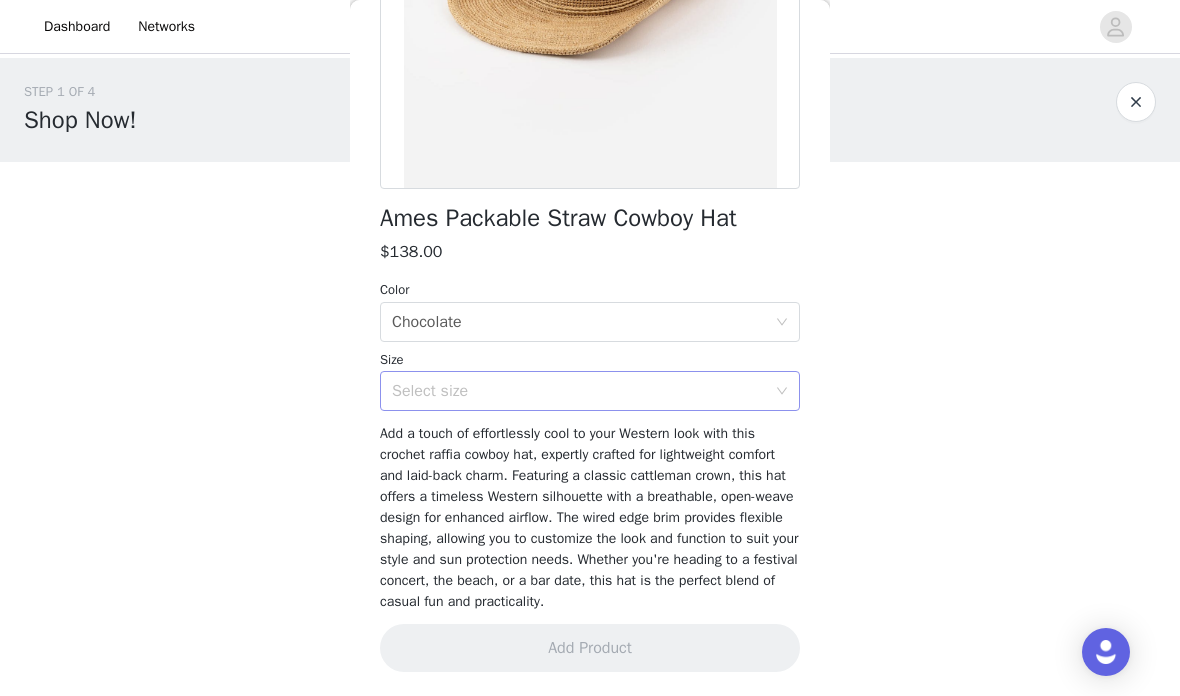 scroll, scrollTop: 360, scrollLeft: 0, axis: vertical 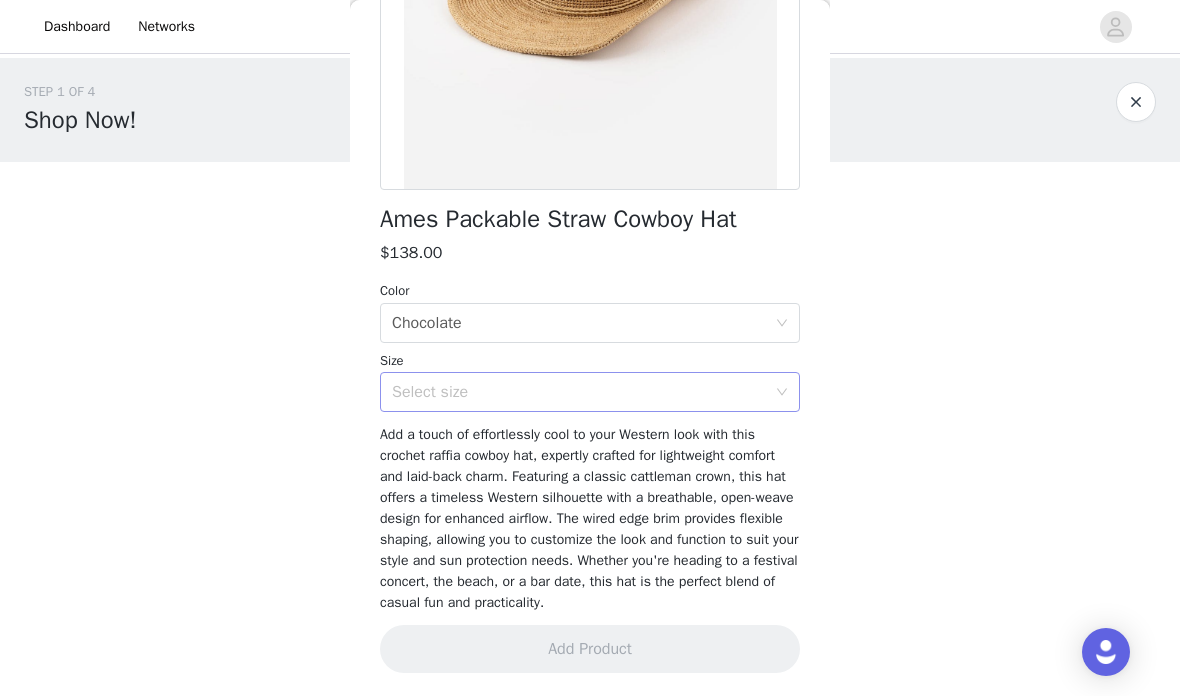 click on "Select size" at bounding box center [579, 392] 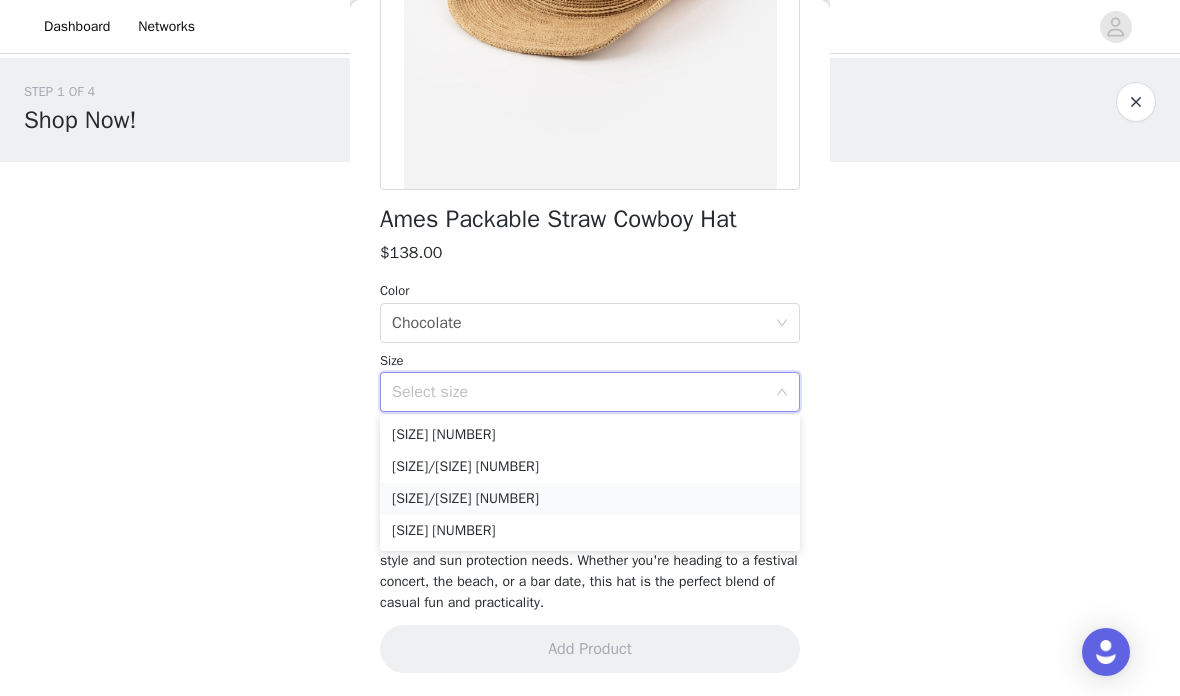 click on "[SIZE]/[SIZE] [NUMBER]" at bounding box center [590, 499] 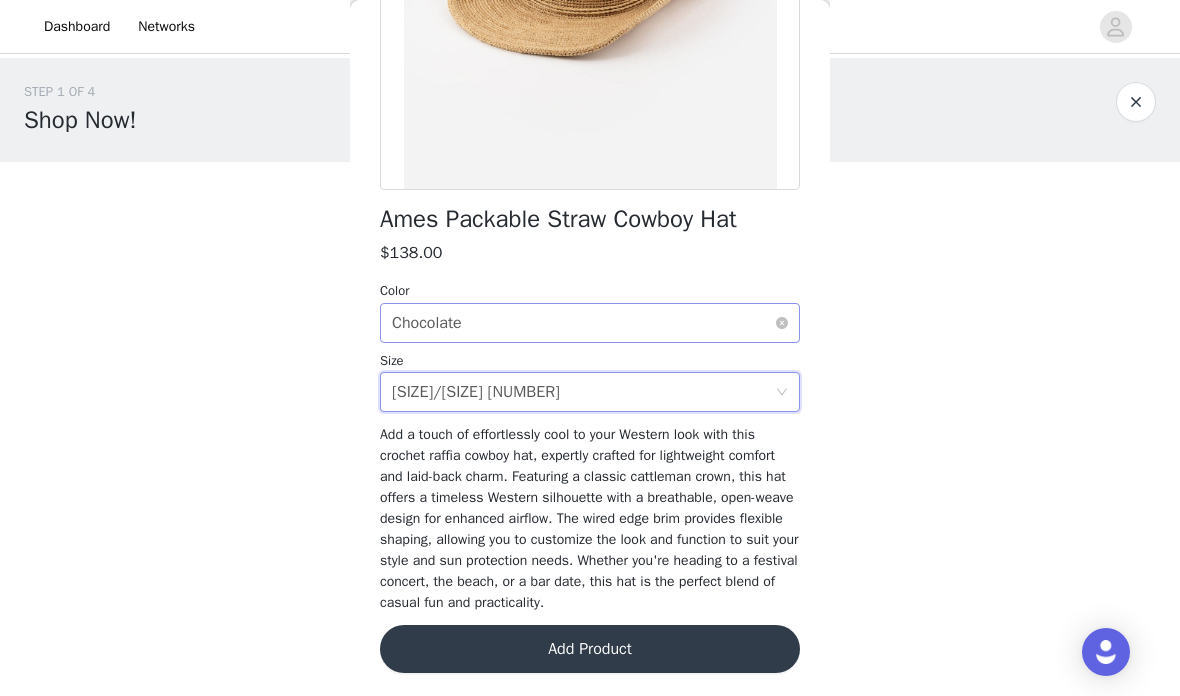 click on "Select color Chocolate" at bounding box center [583, 323] 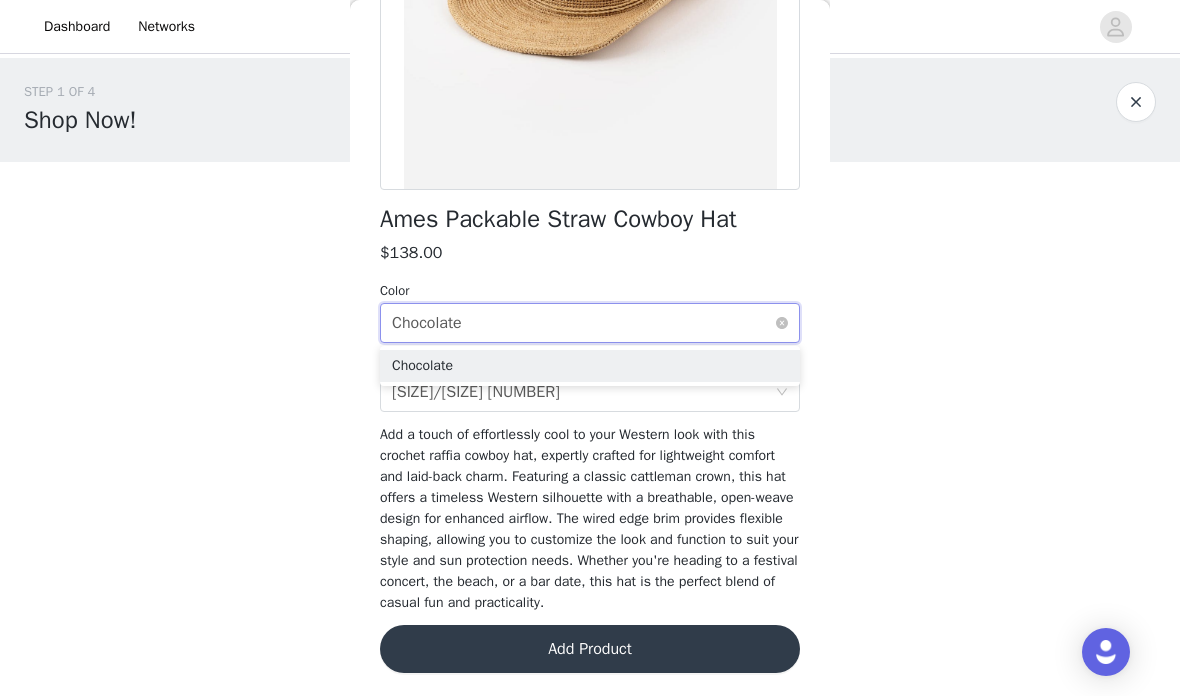click on "Select color Chocolate" at bounding box center (583, 323) 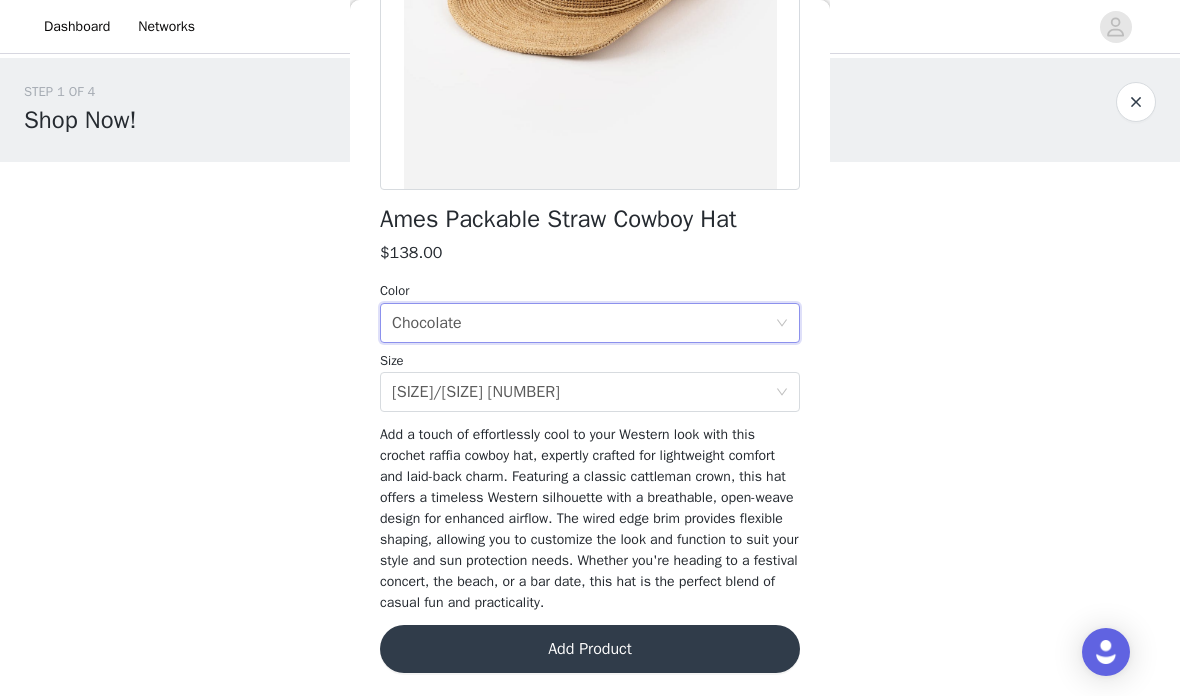 click on "Add Product" at bounding box center [590, 649] 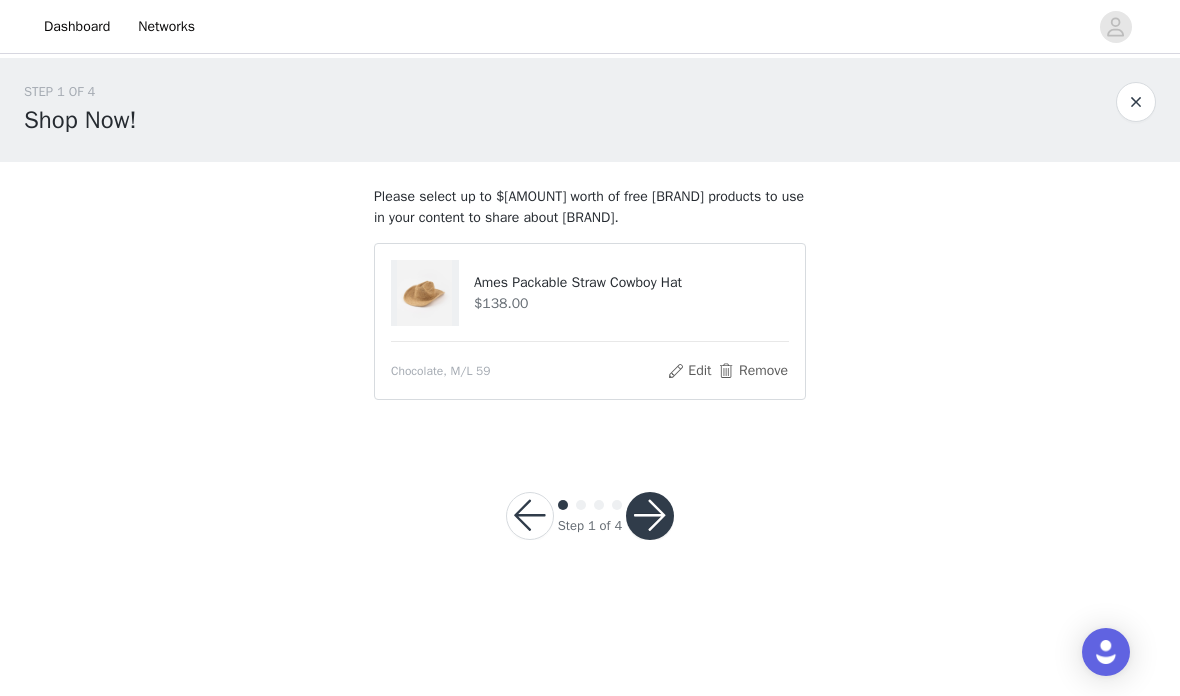 click at bounding box center [650, 516] 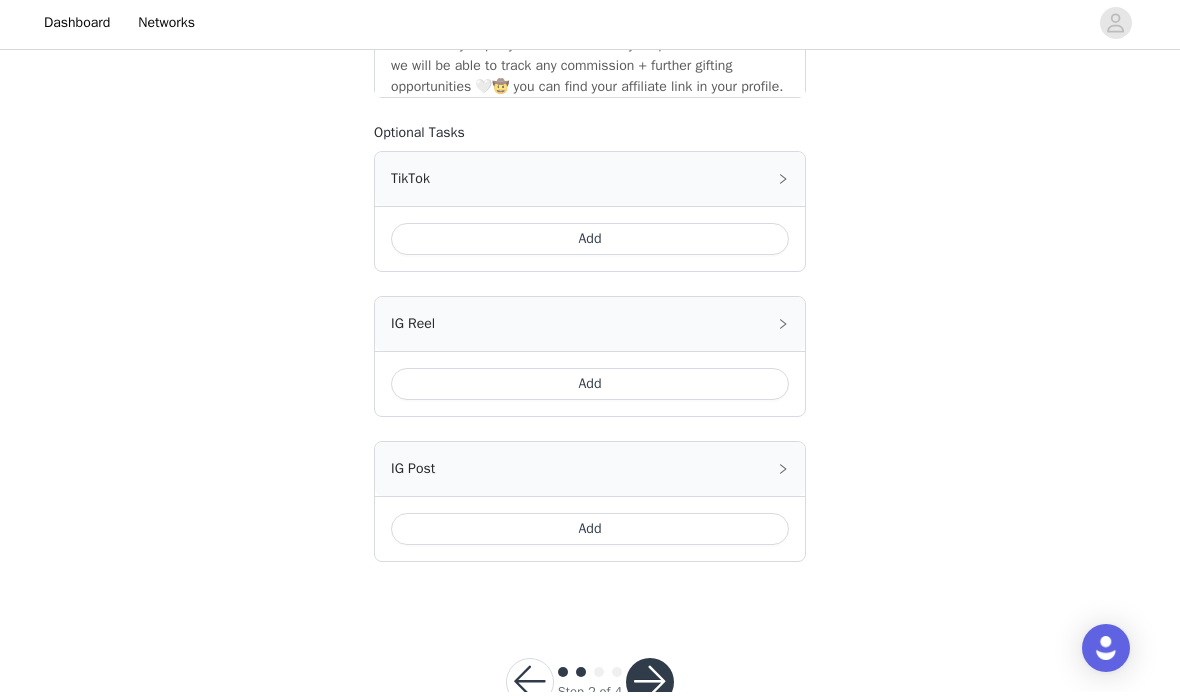 scroll, scrollTop: 854, scrollLeft: 0, axis: vertical 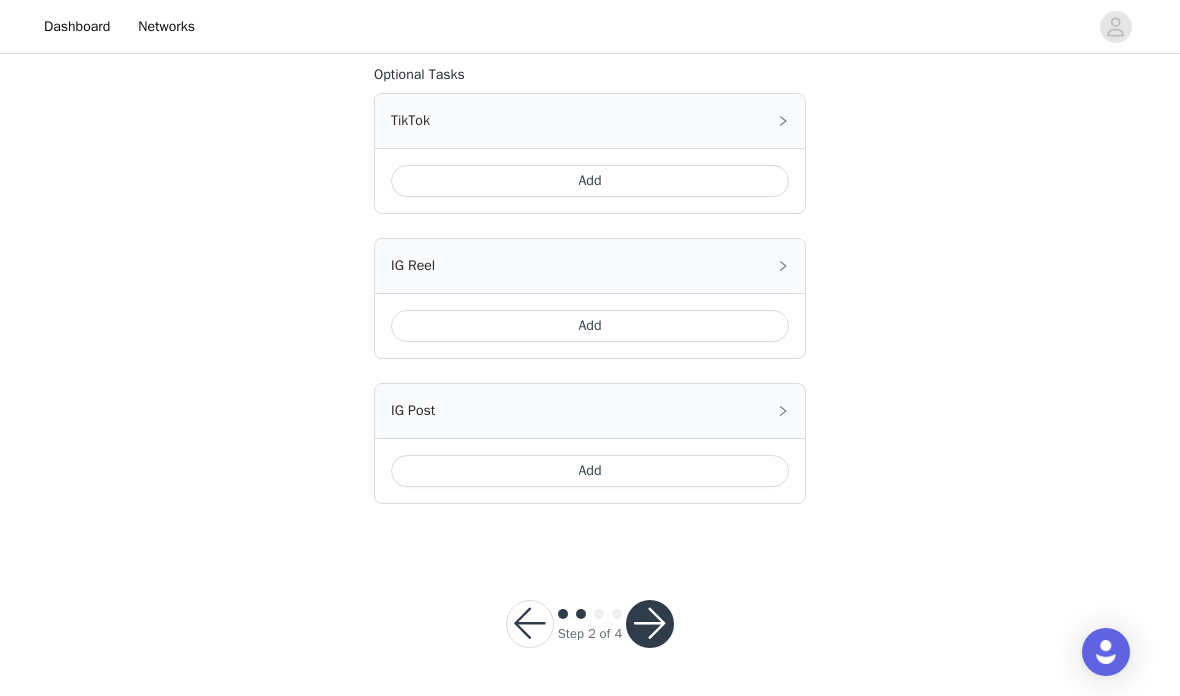 click at bounding box center [650, 624] 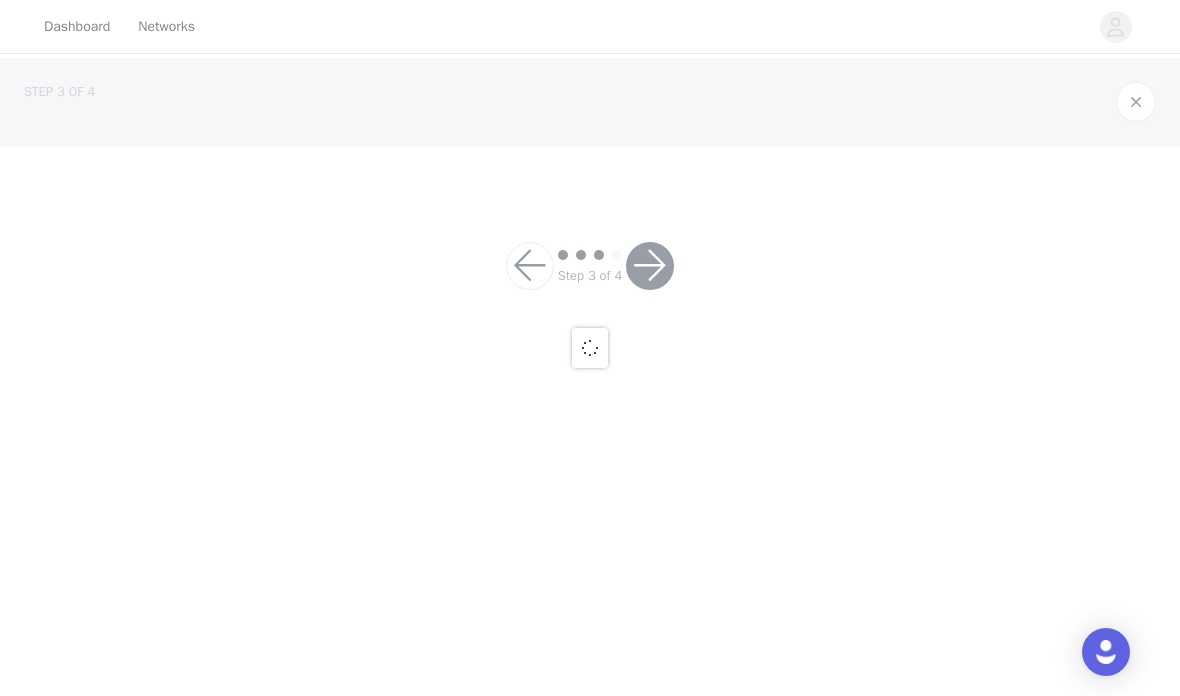 scroll, scrollTop: 0, scrollLeft: 0, axis: both 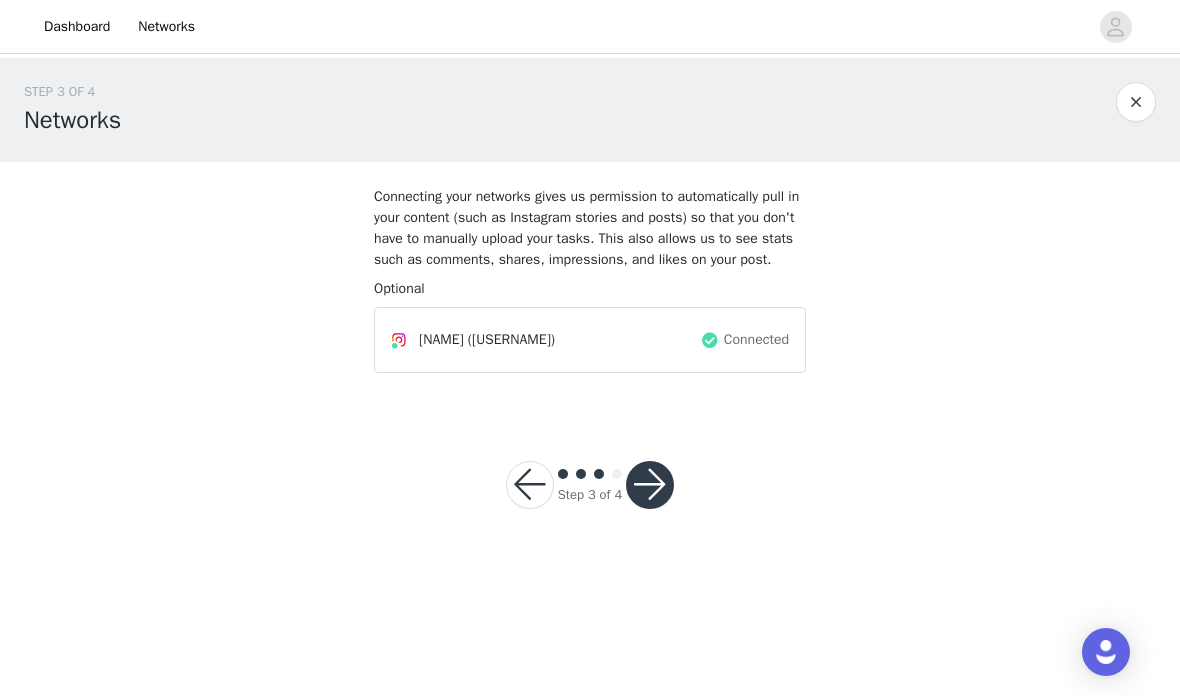 click at bounding box center (650, 485) 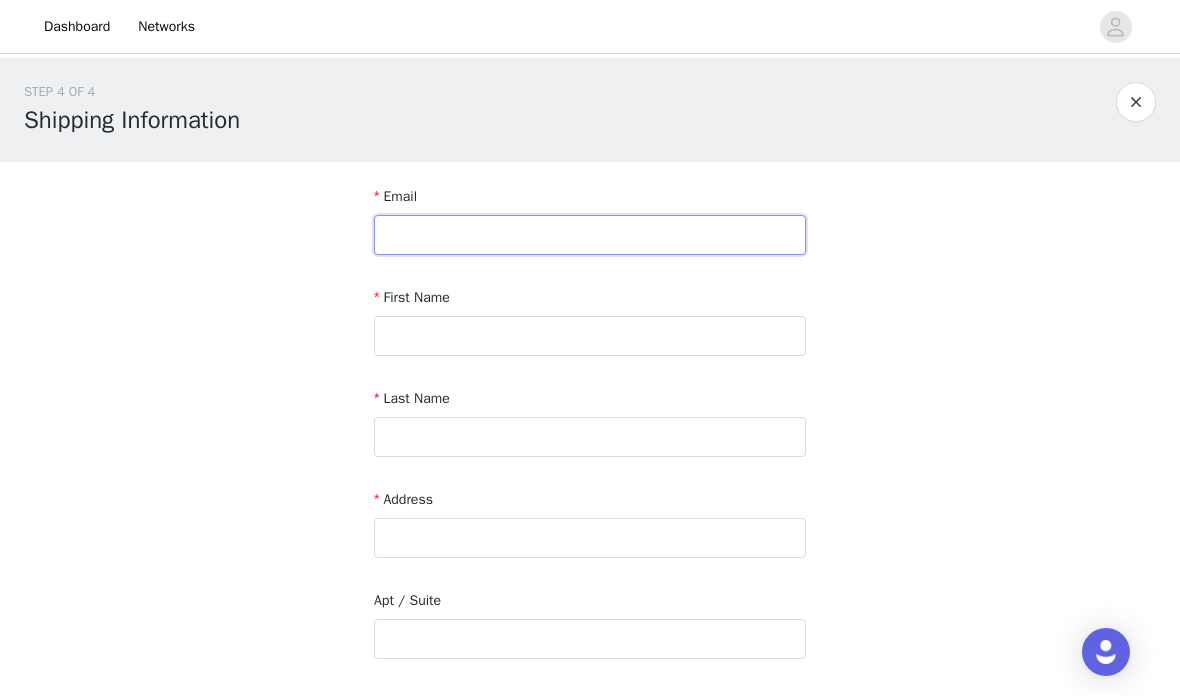 click at bounding box center [590, 235] 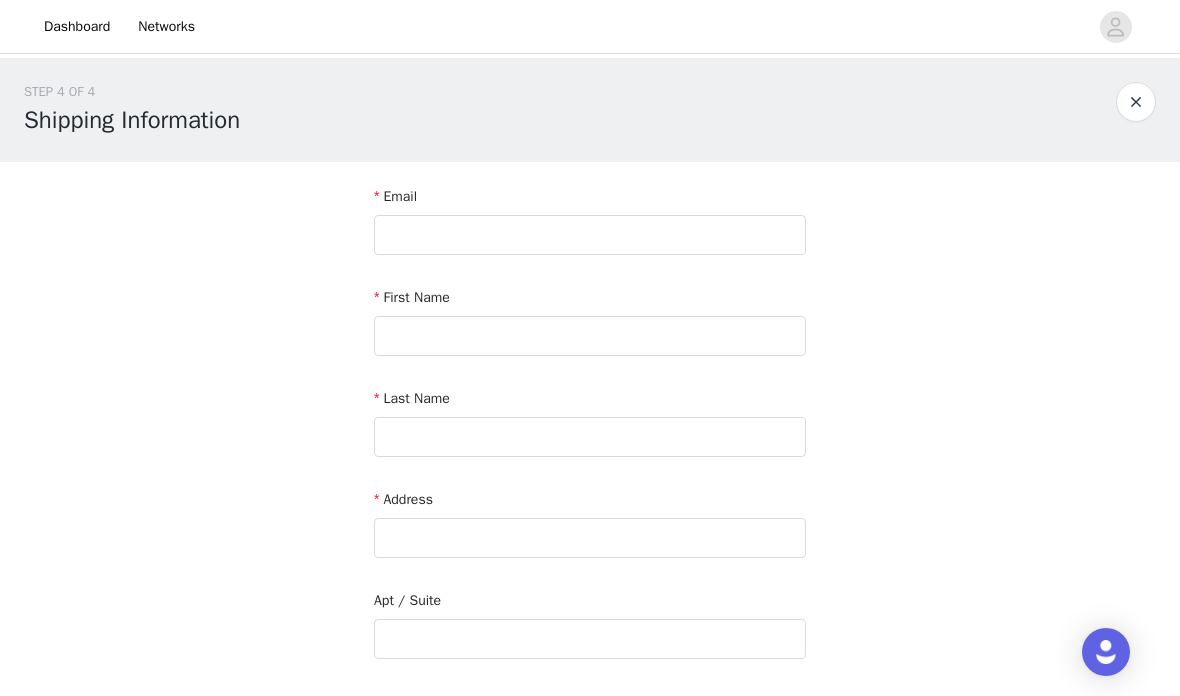 type on "[EMAIL]" 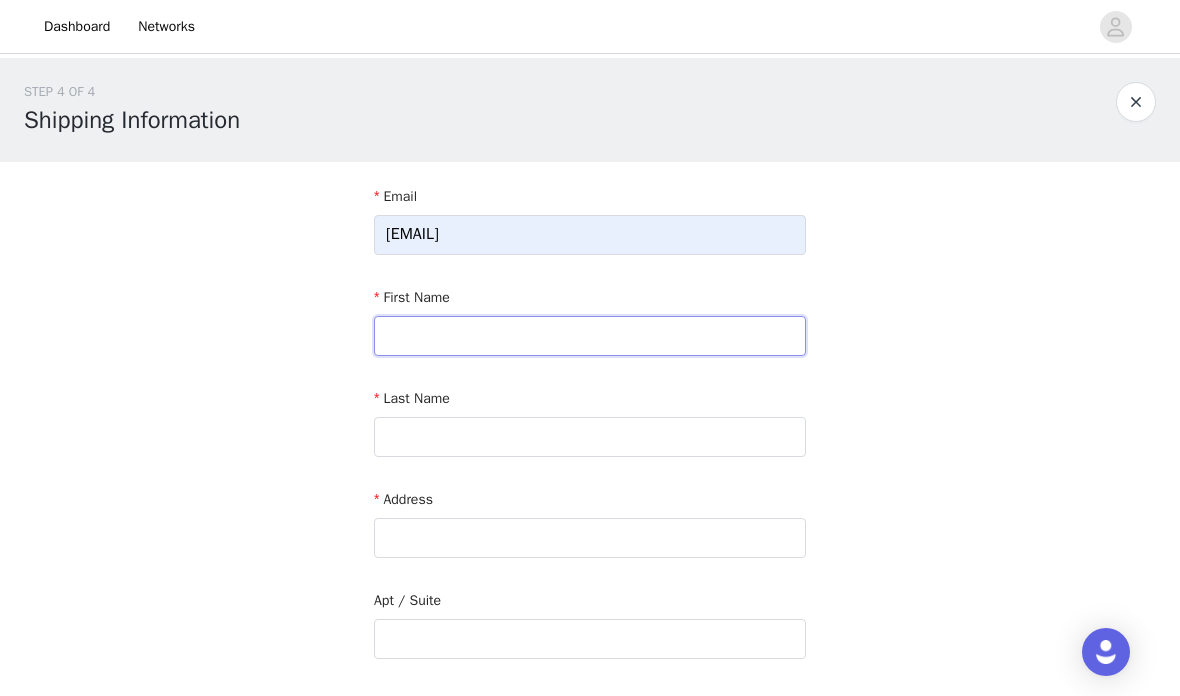 type on "Kimberly" 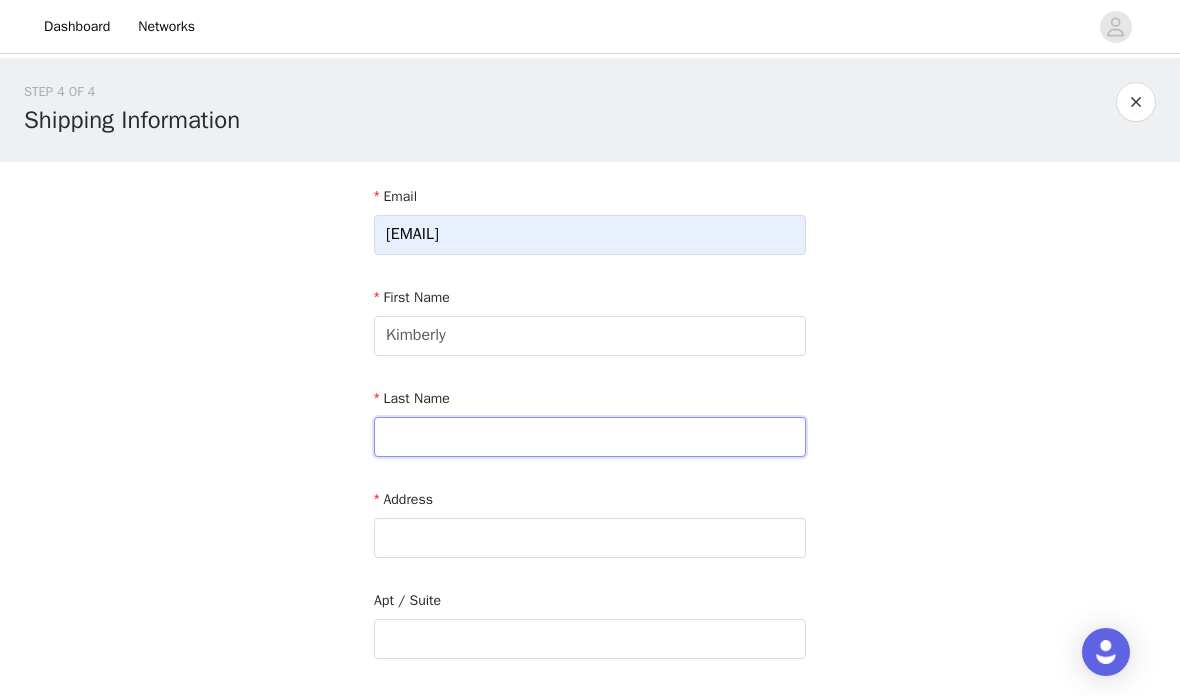 type on "[NAME]" 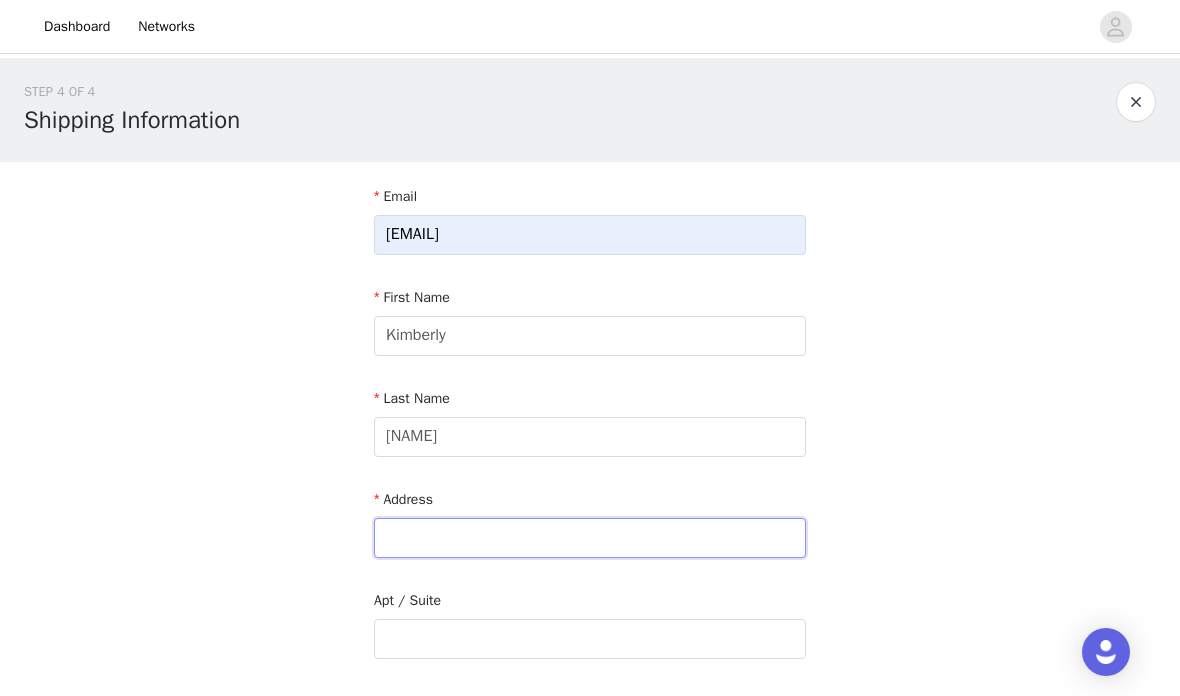 type on "[NUMBER] [STREET]" 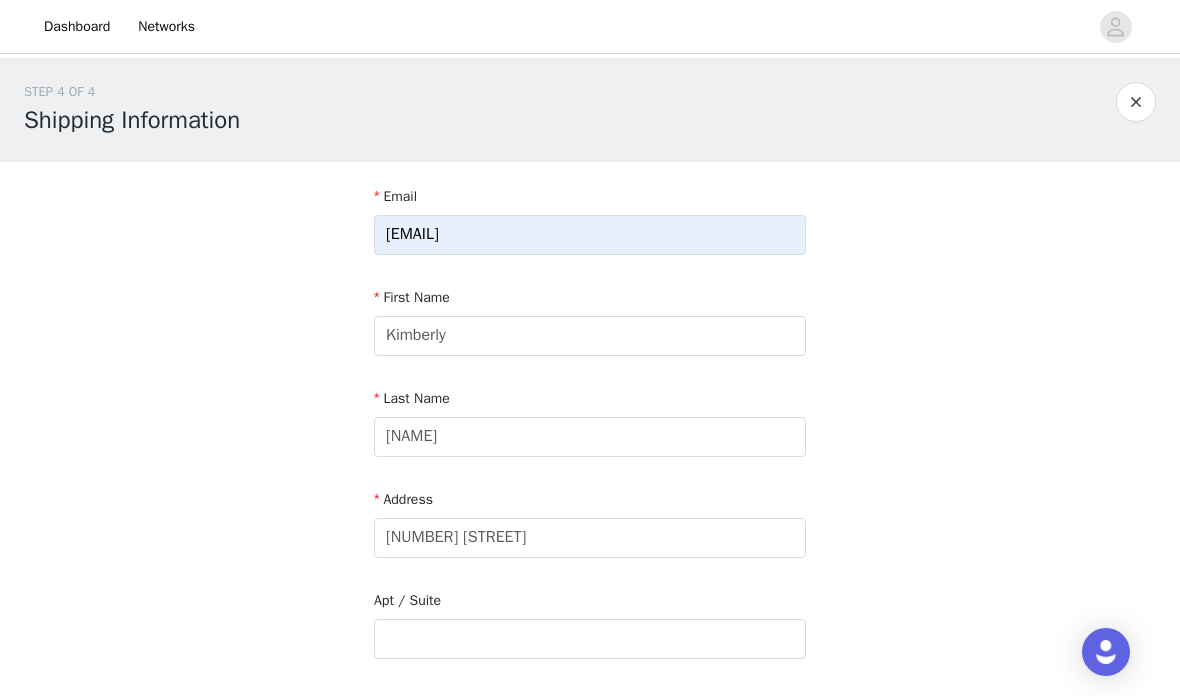 type on "Irvine" 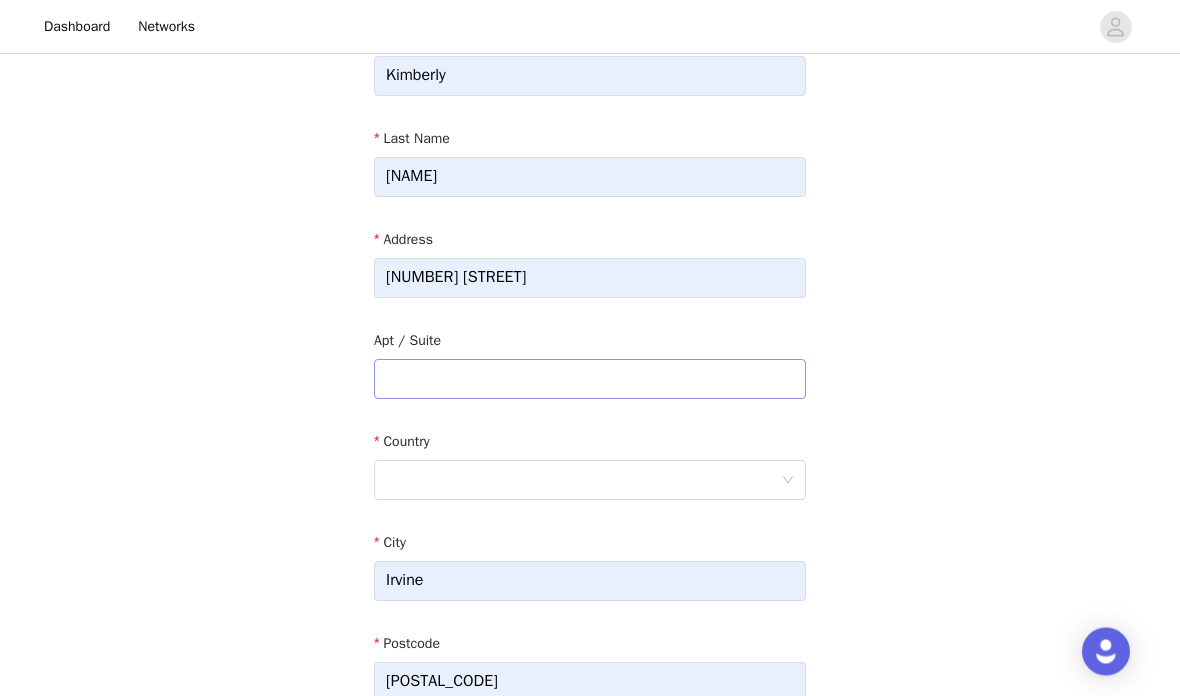 scroll, scrollTop: 286, scrollLeft: 0, axis: vertical 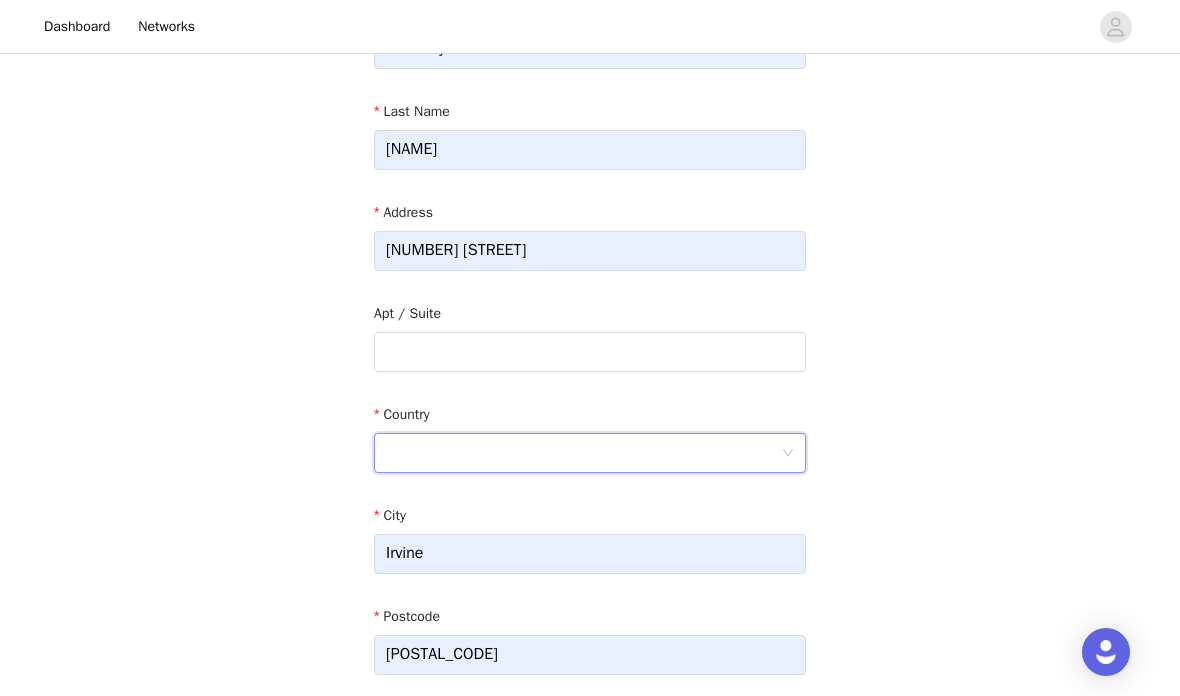 click at bounding box center (583, 453) 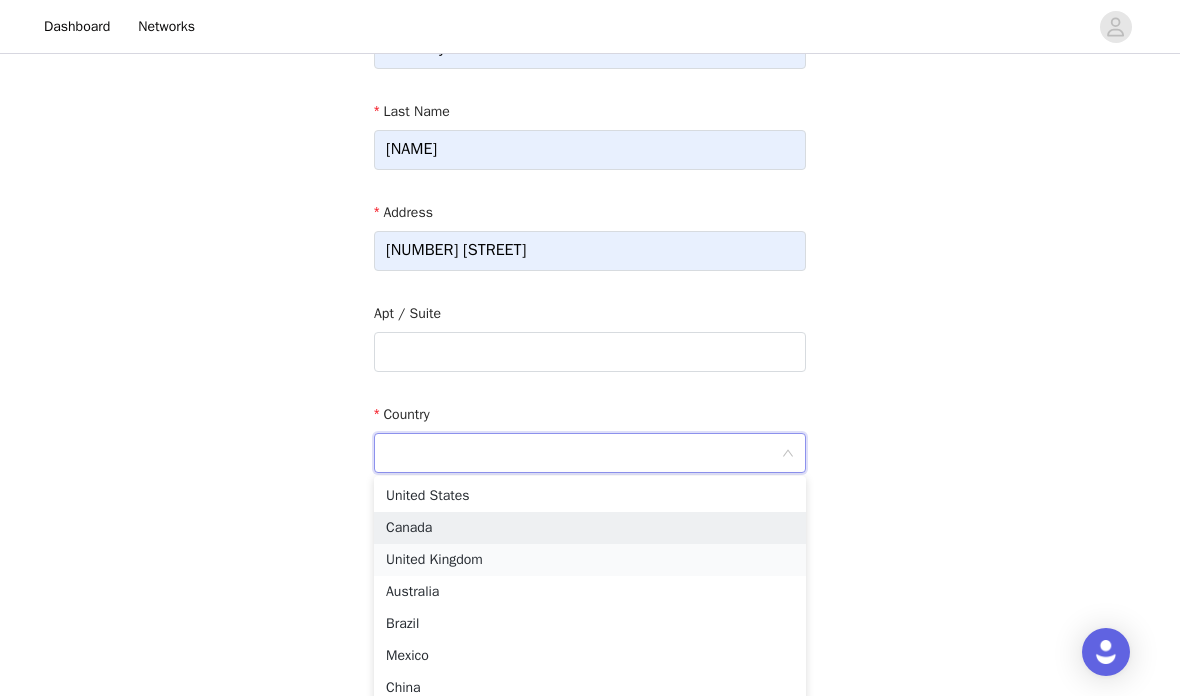 scroll, scrollTop: 286, scrollLeft: 0, axis: vertical 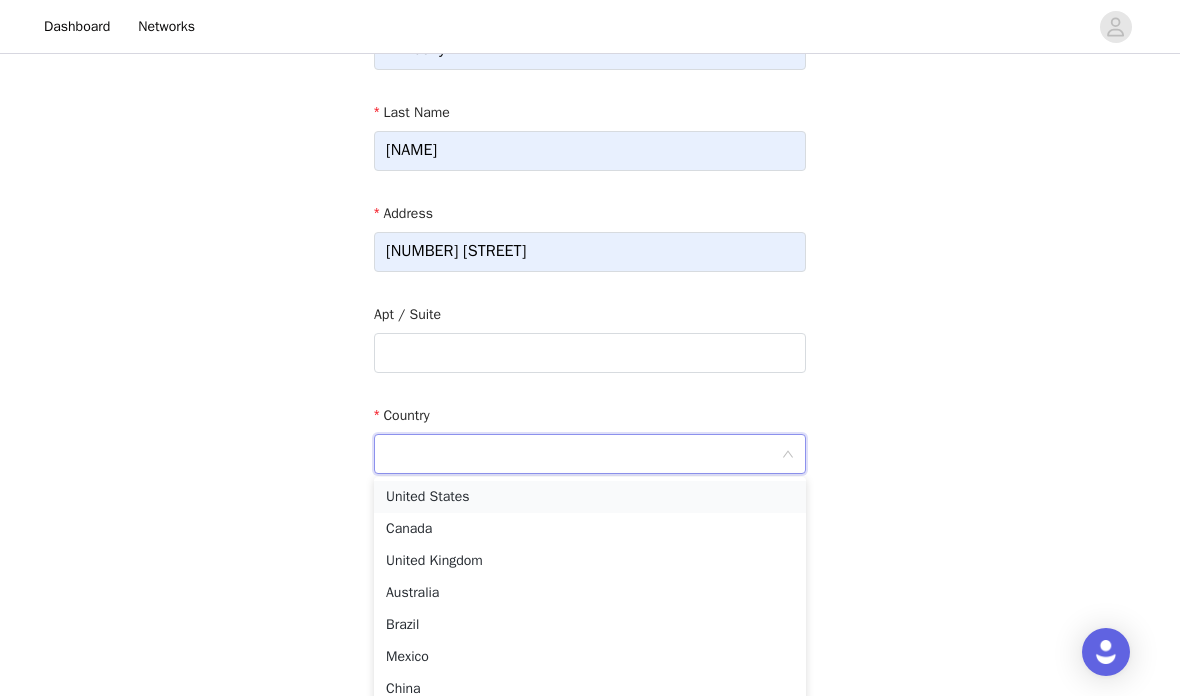 click on "United States" at bounding box center (590, 497) 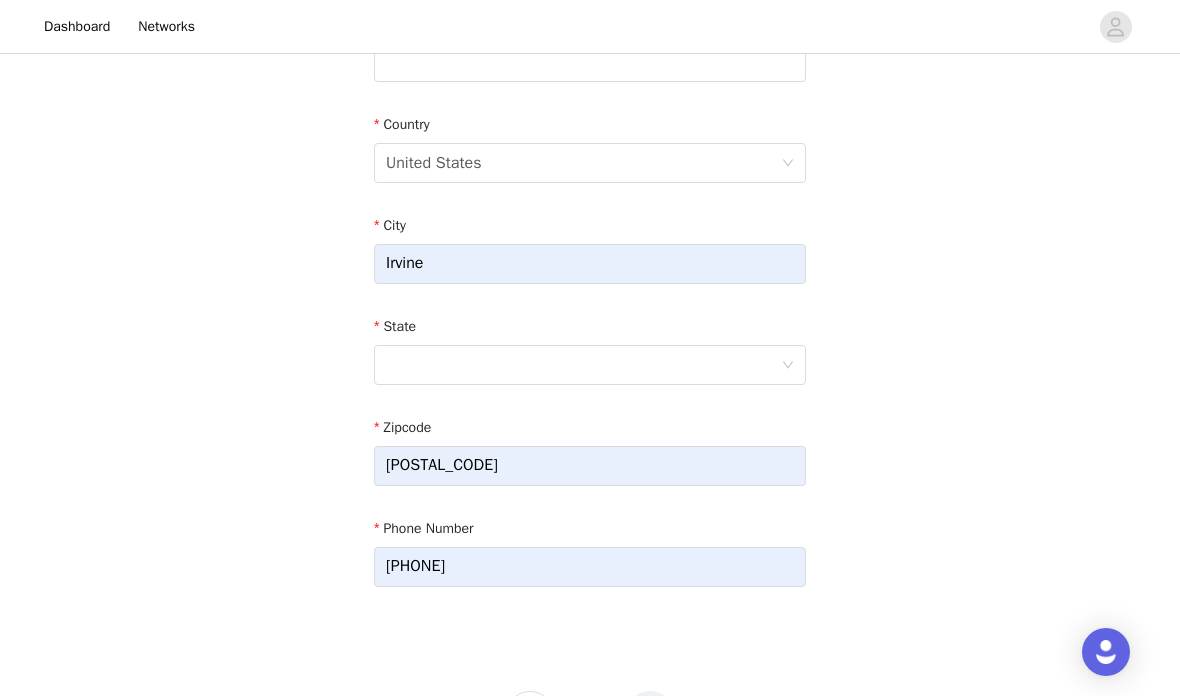 scroll, scrollTop: 587, scrollLeft: 0, axis: vertical 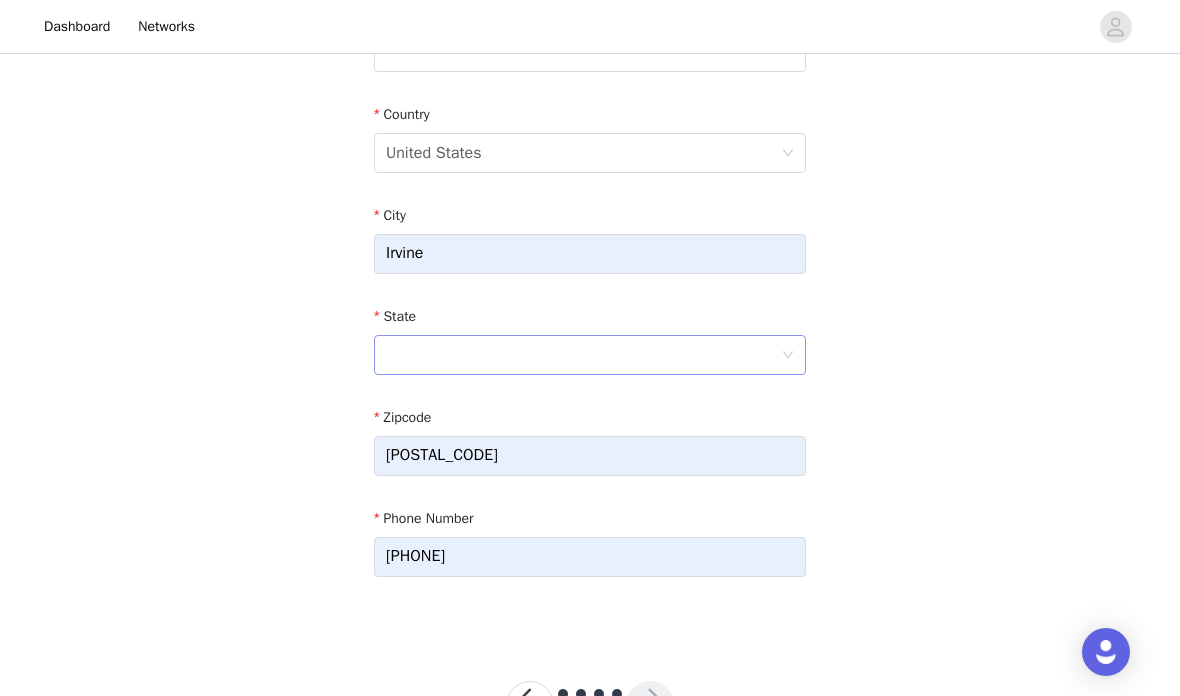 click at bounding box center (583, 355) 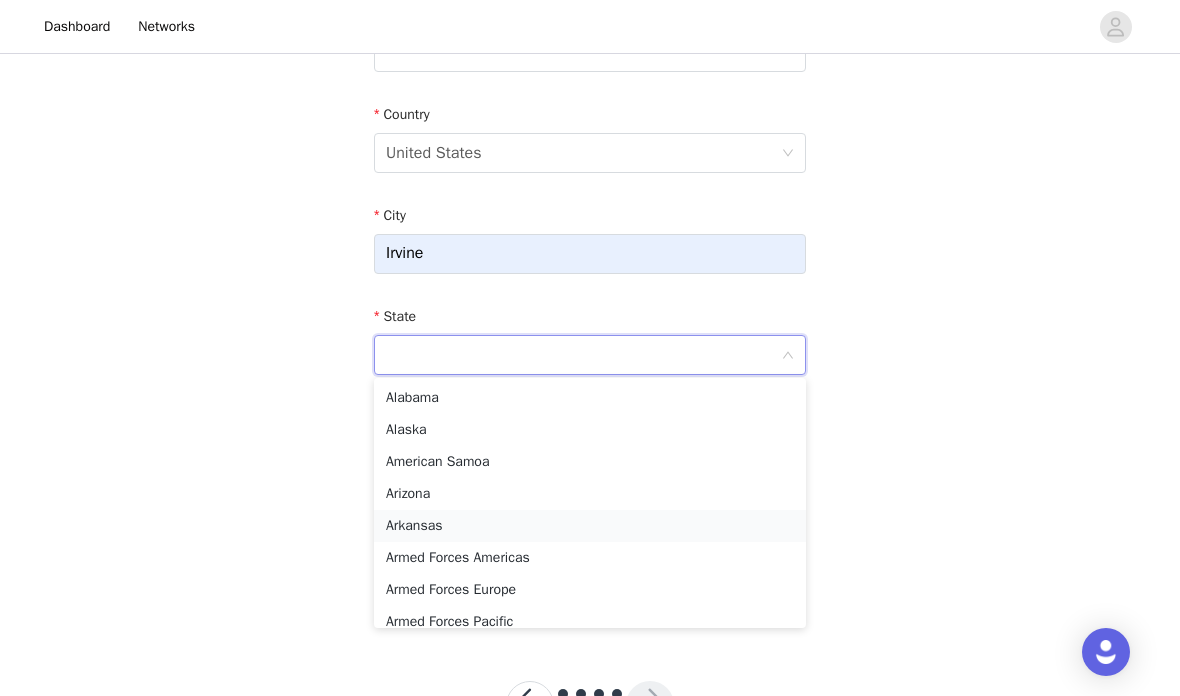 type on "C" 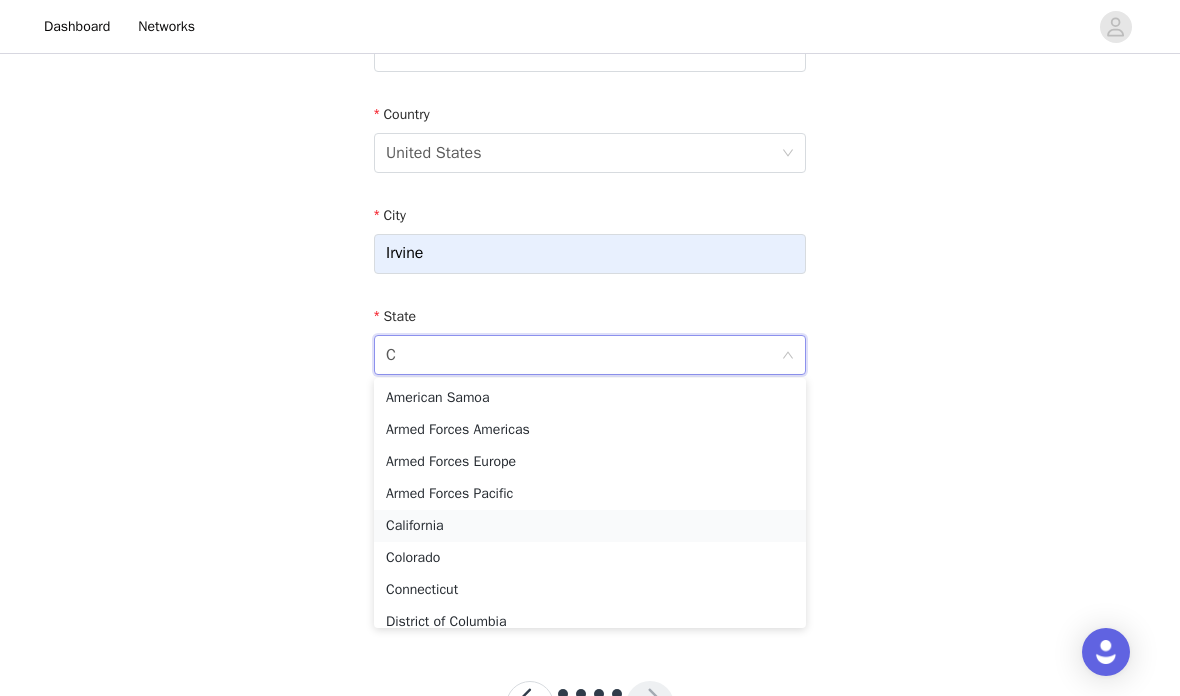 click on "California" at bounding box center (590, 526) 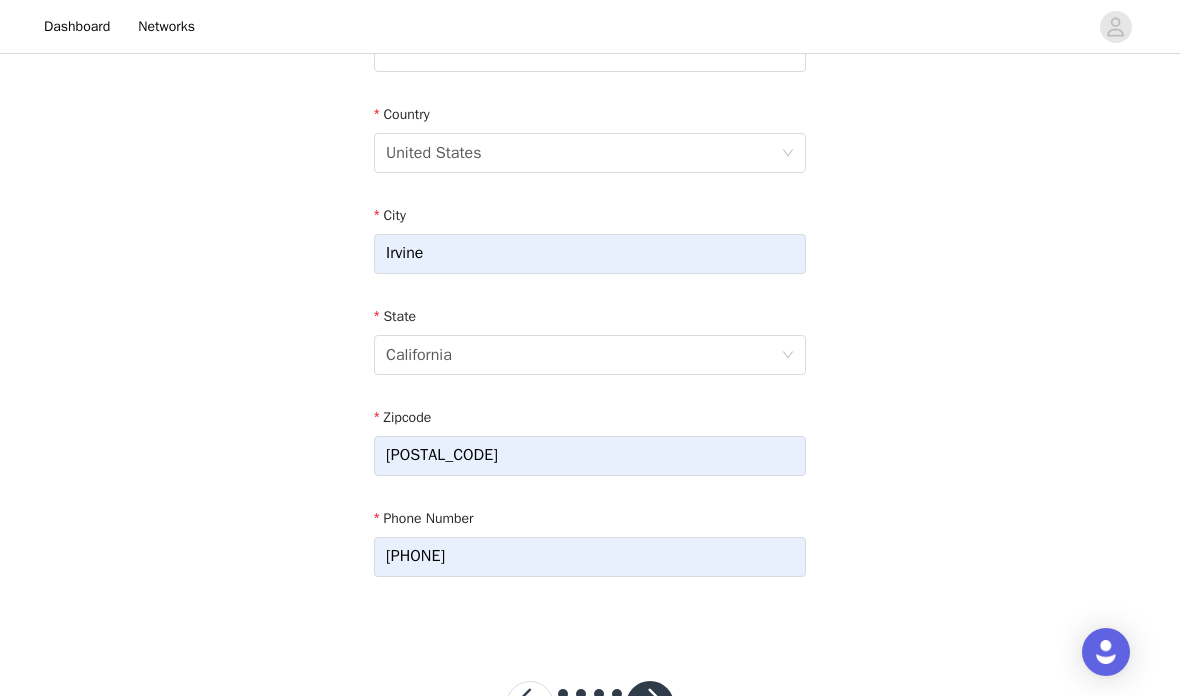 click at bounding box center (650, 705) 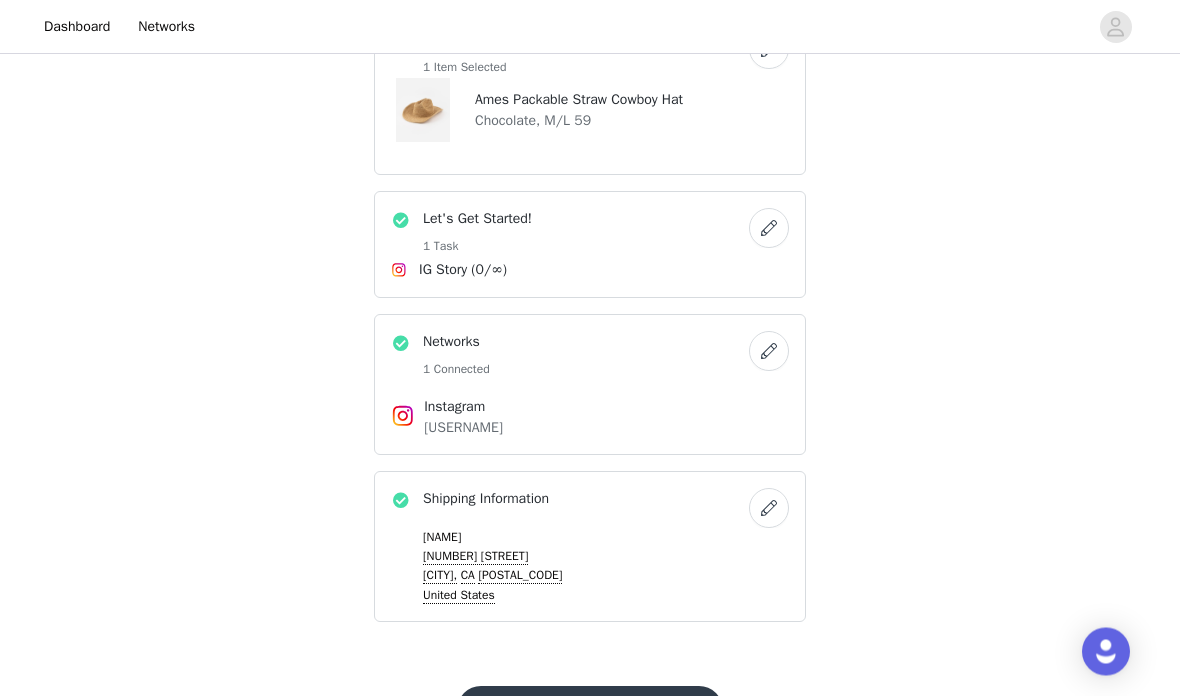 scroll, scrollTop: 609, scrollLeft: 0, axis: vertical 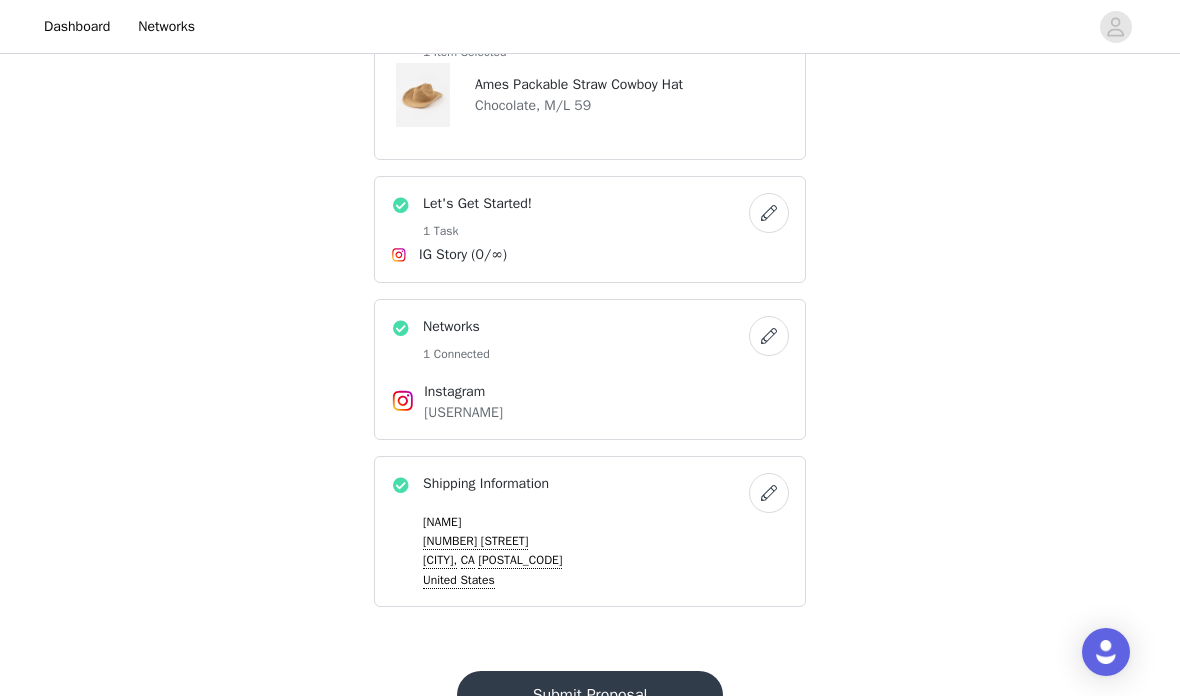 click on "Submit Proposal" at bounding box center (590, 695) 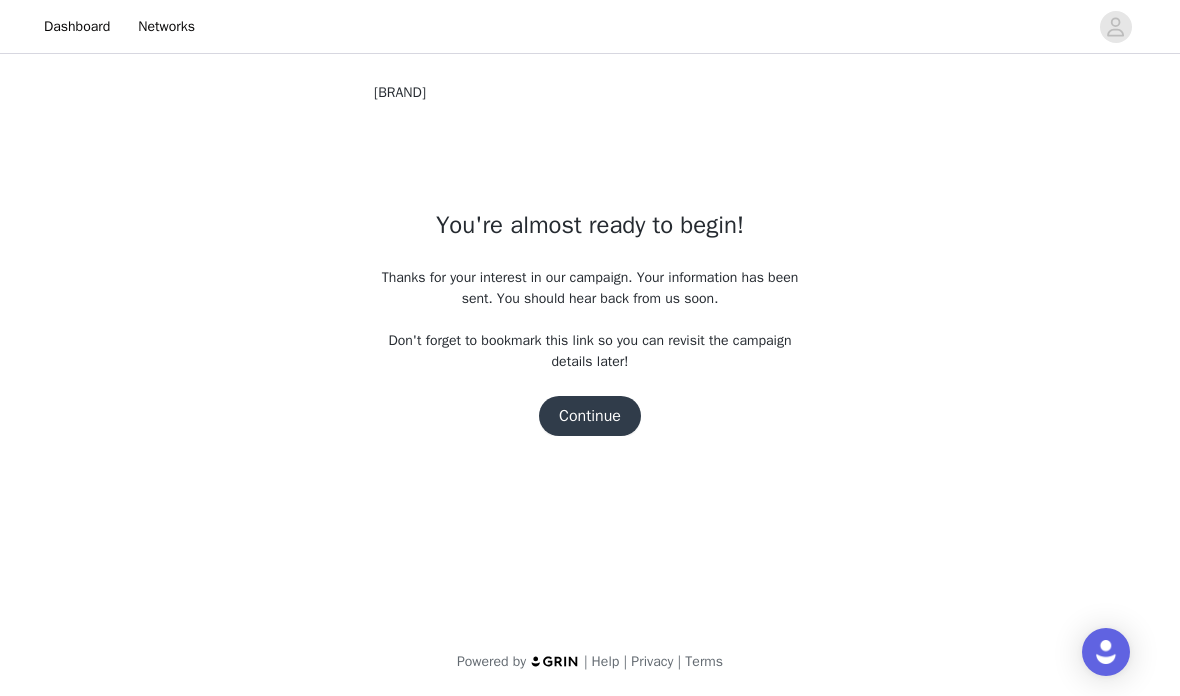 scroll, scrollTop: 0, scrollLeft: 0, axis: both 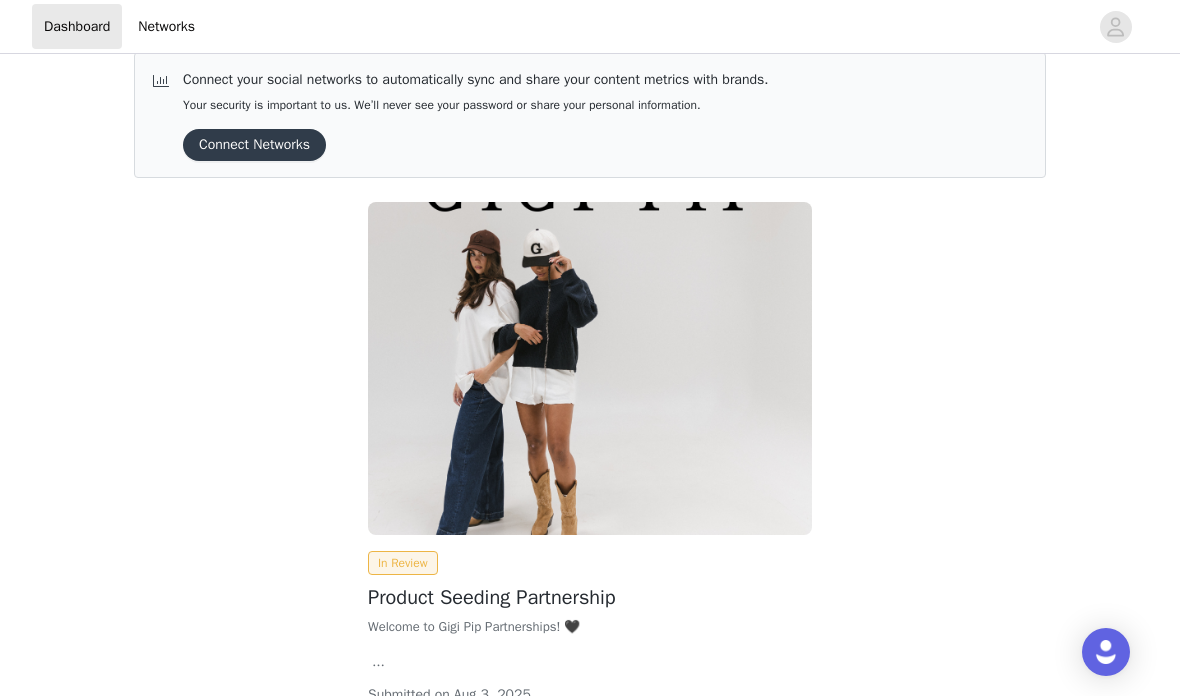 click on "View" at bounding box center (399, 737) 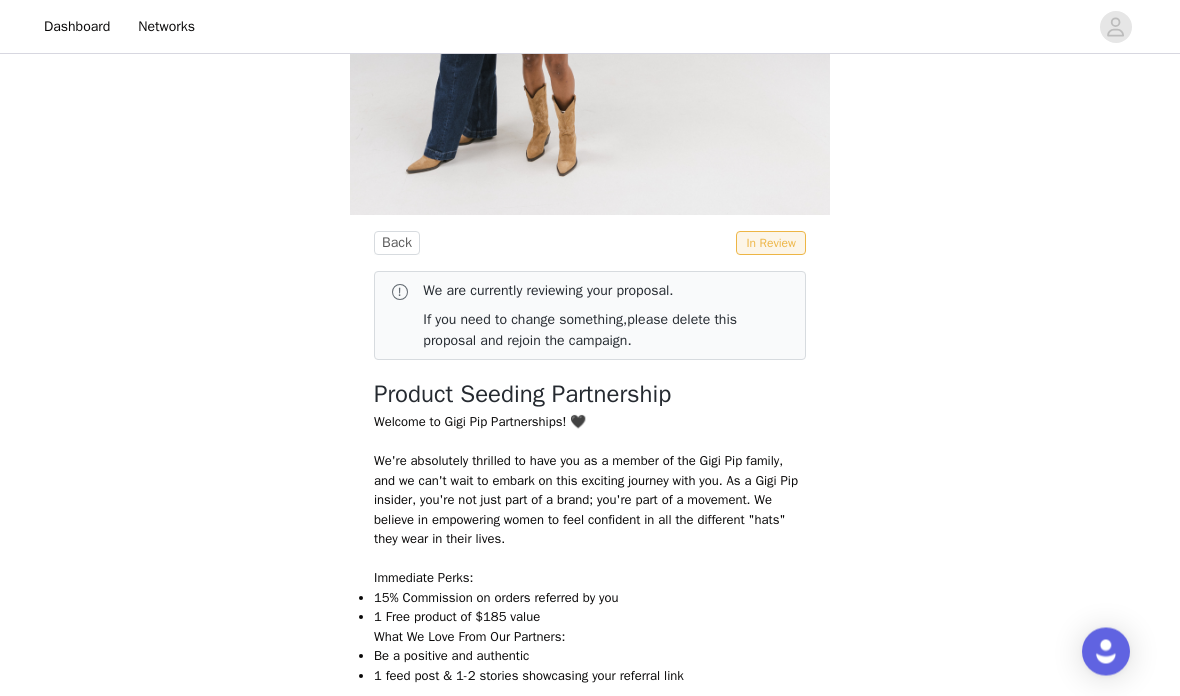 scroll, scrollTop: 323, scrollLeft: 0, axis: vertical 